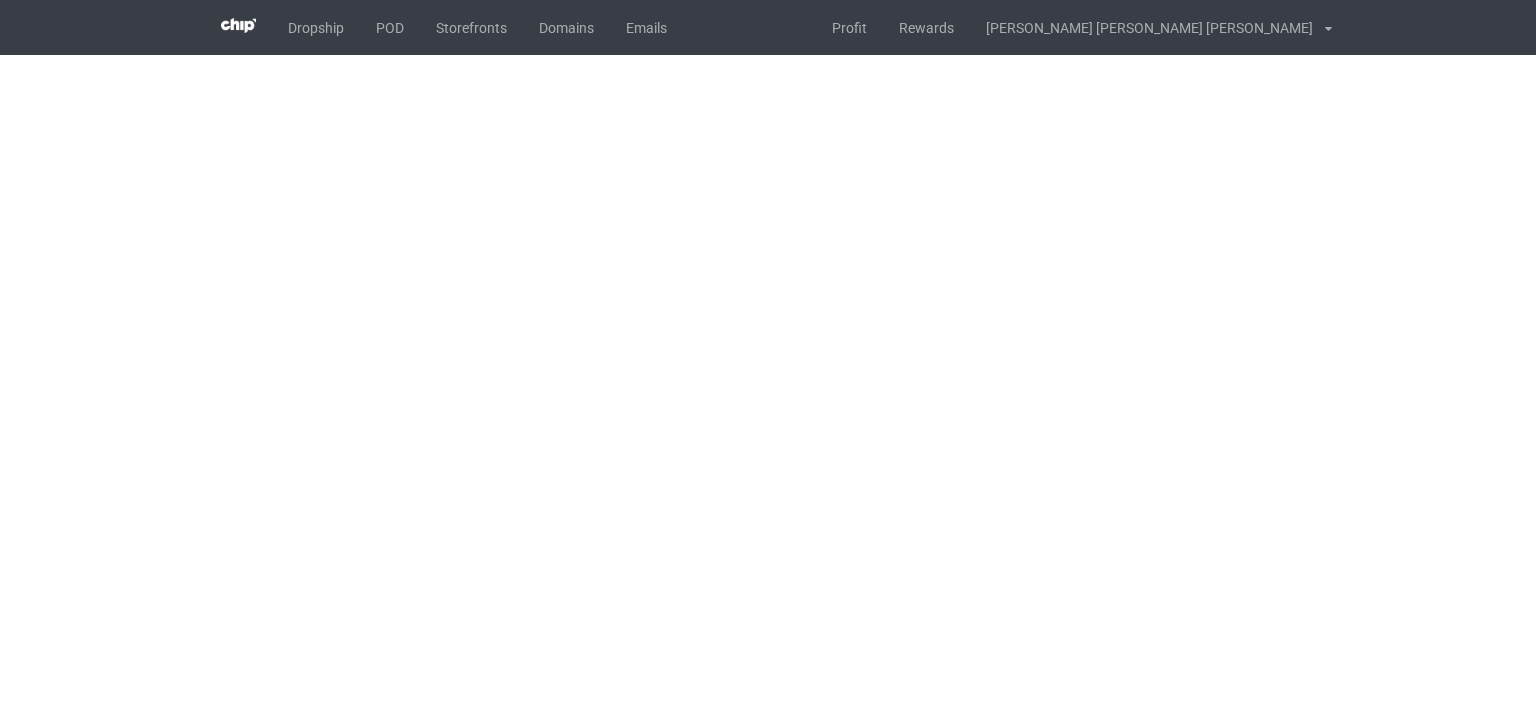scroll, scrollTop: 0, scrollLeft: 0, axis: both 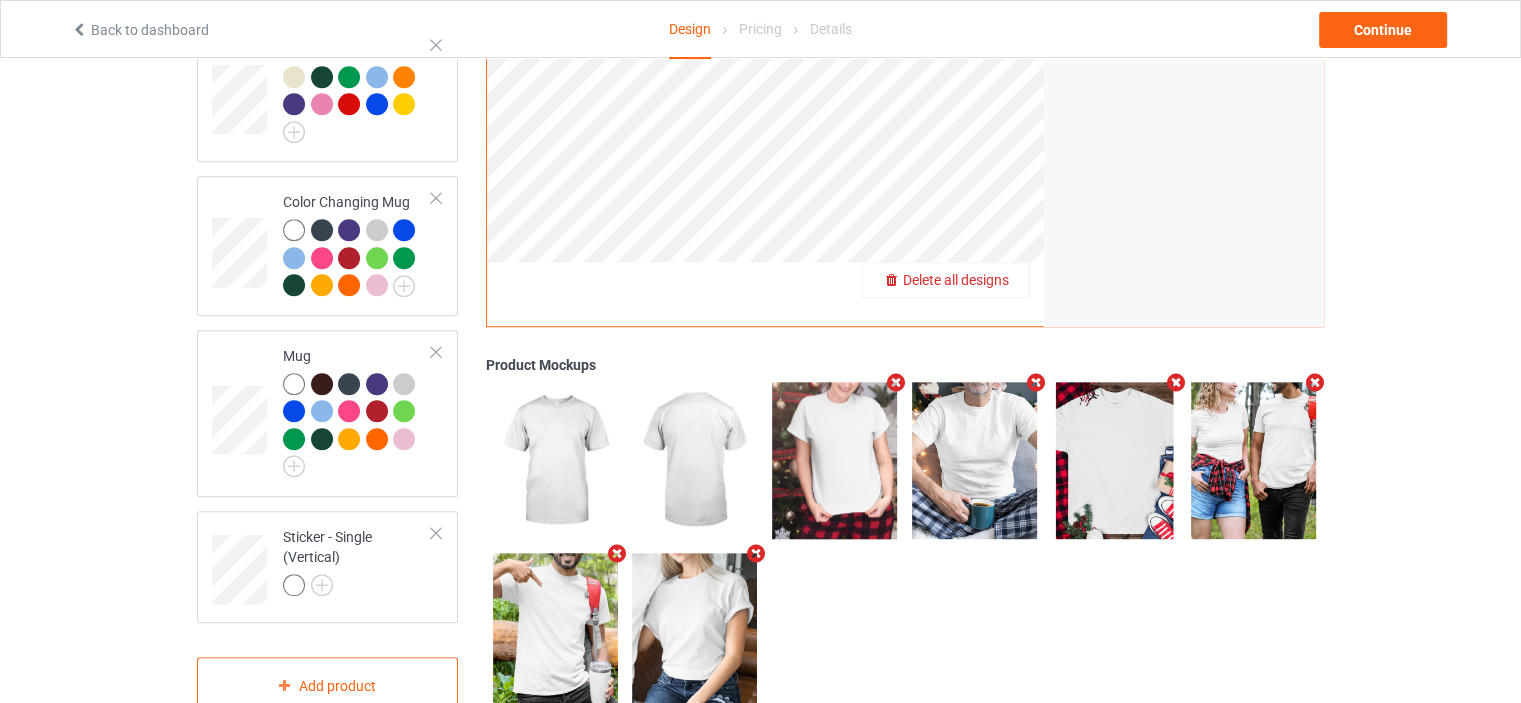 click on "Delete all designs" at bounding box center (956, 280) 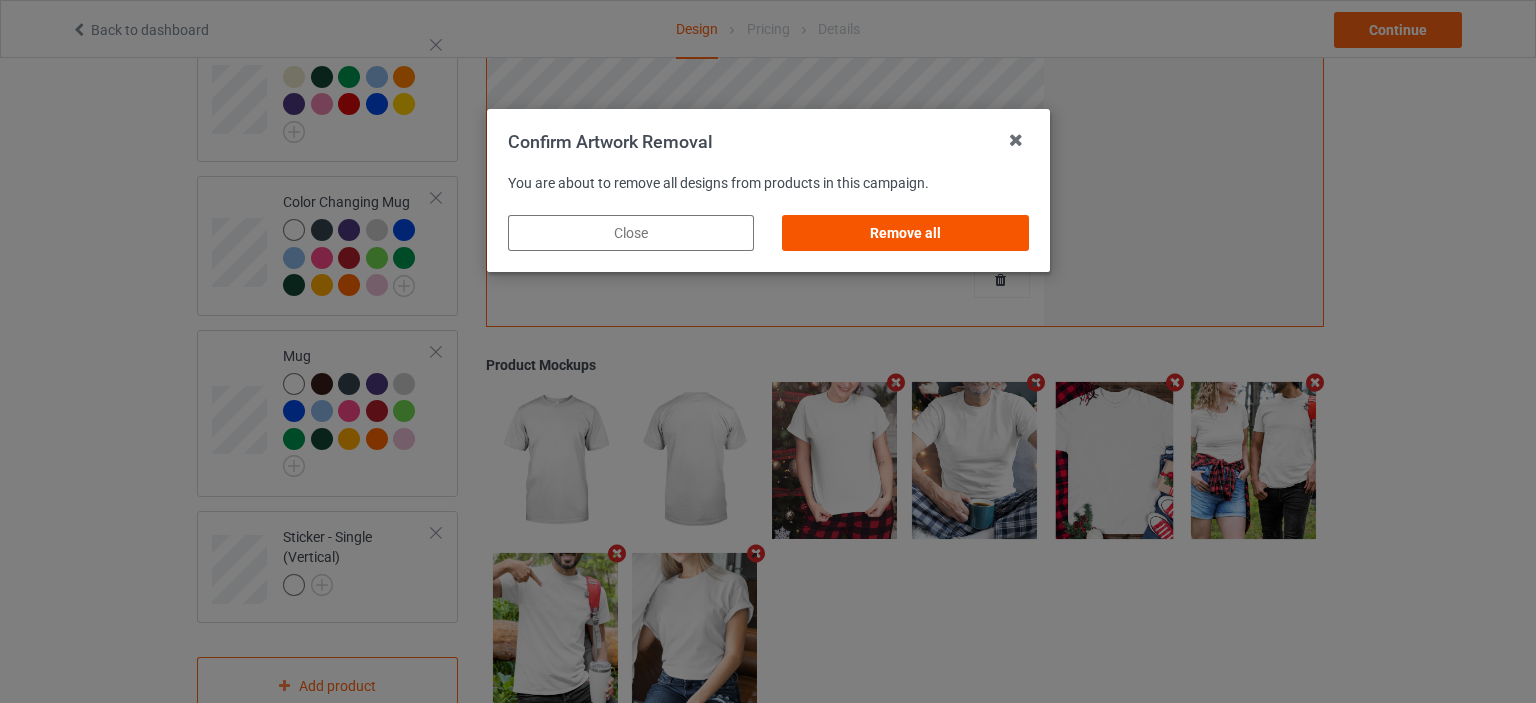 click on "Remove all" at bounding box center [905, 233] 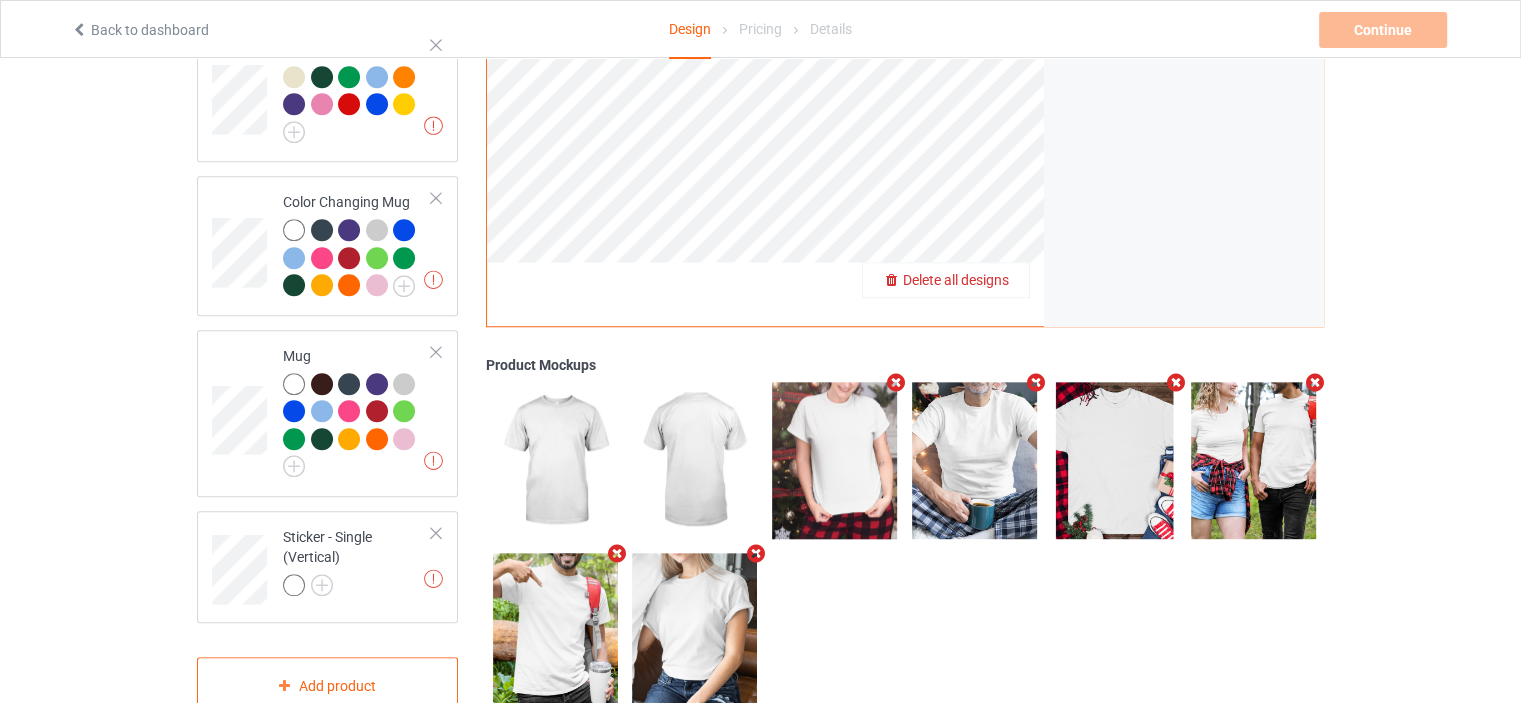 scroll, scrollTop: 1364, scrollLeft: 0, axis: vertical 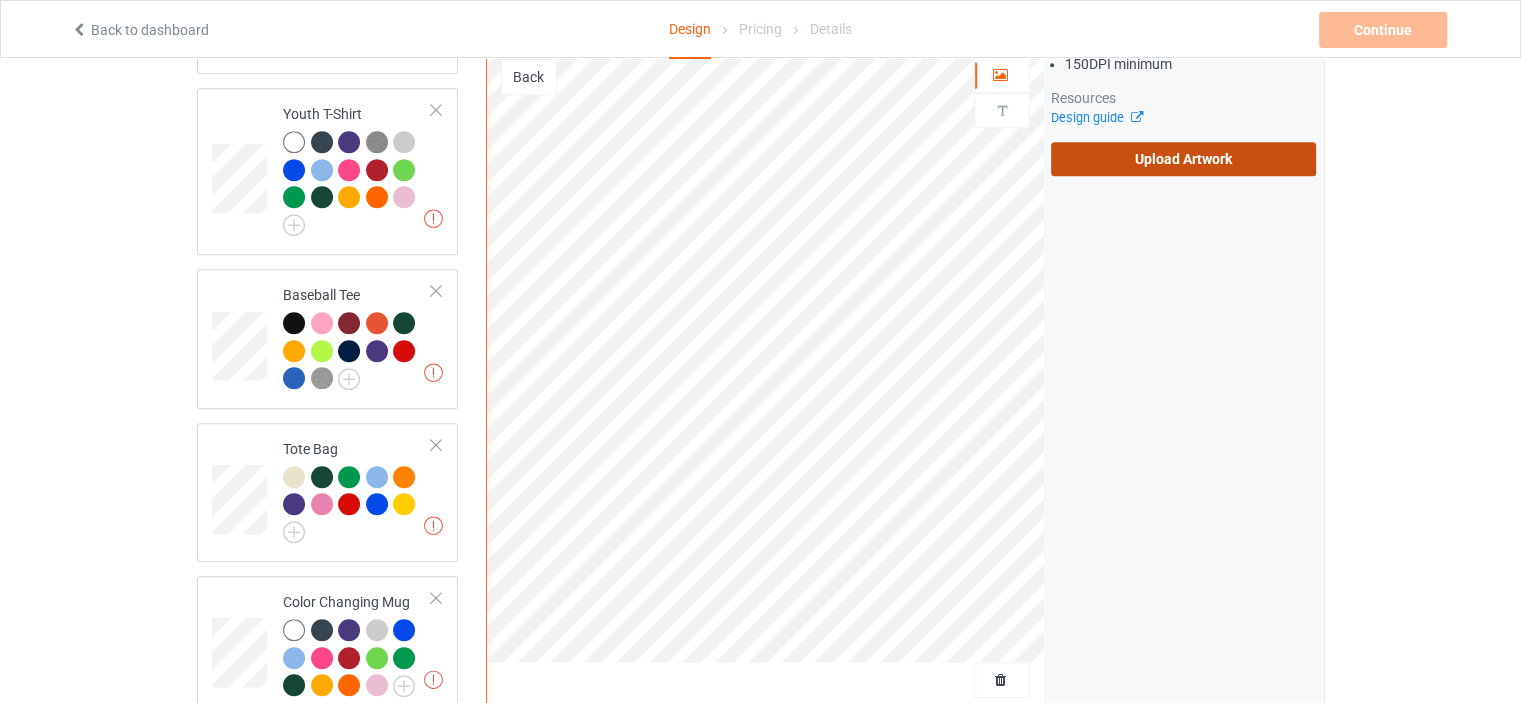 click on "Upload Artwork" at bounding box center (1183, 159) 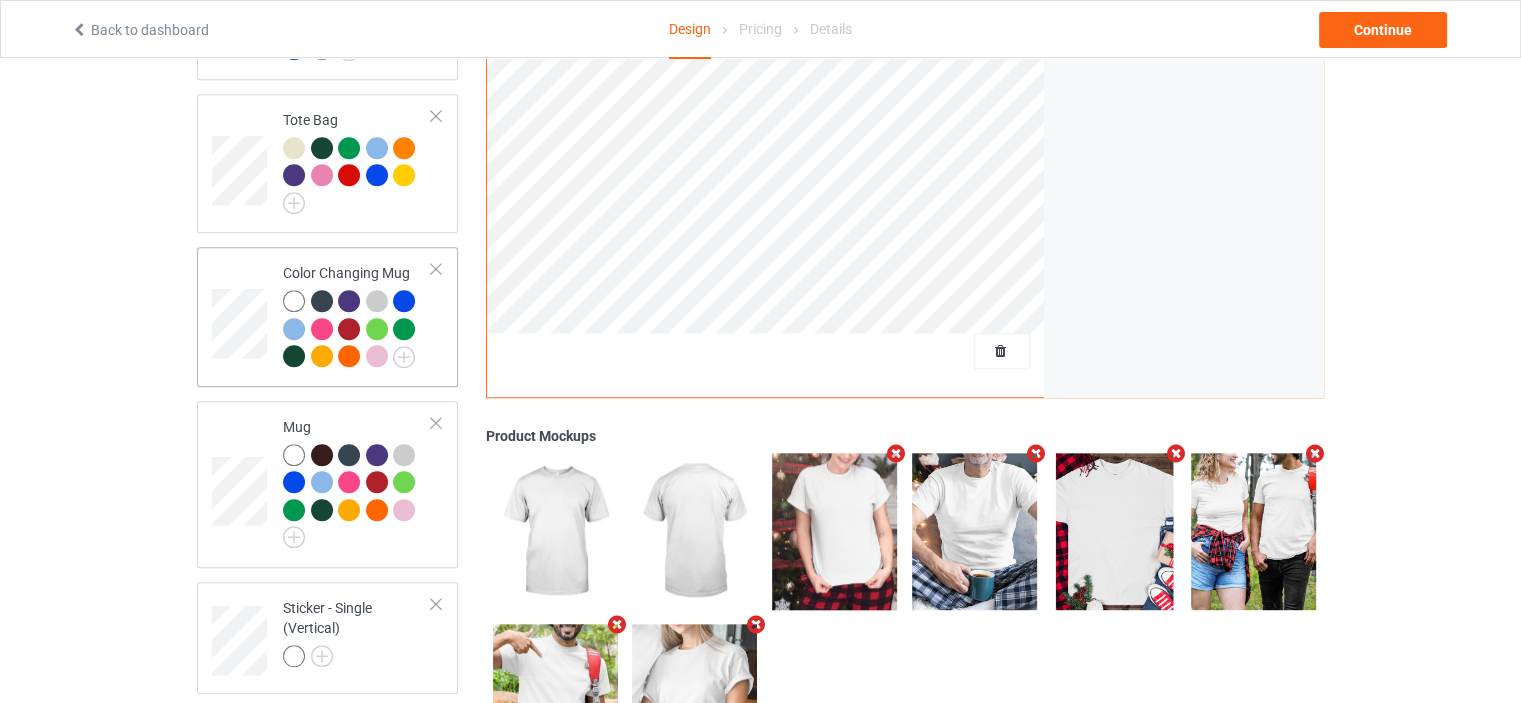 scroll, scrollTop: 1791, scrollLeft: 0, axis: vertical 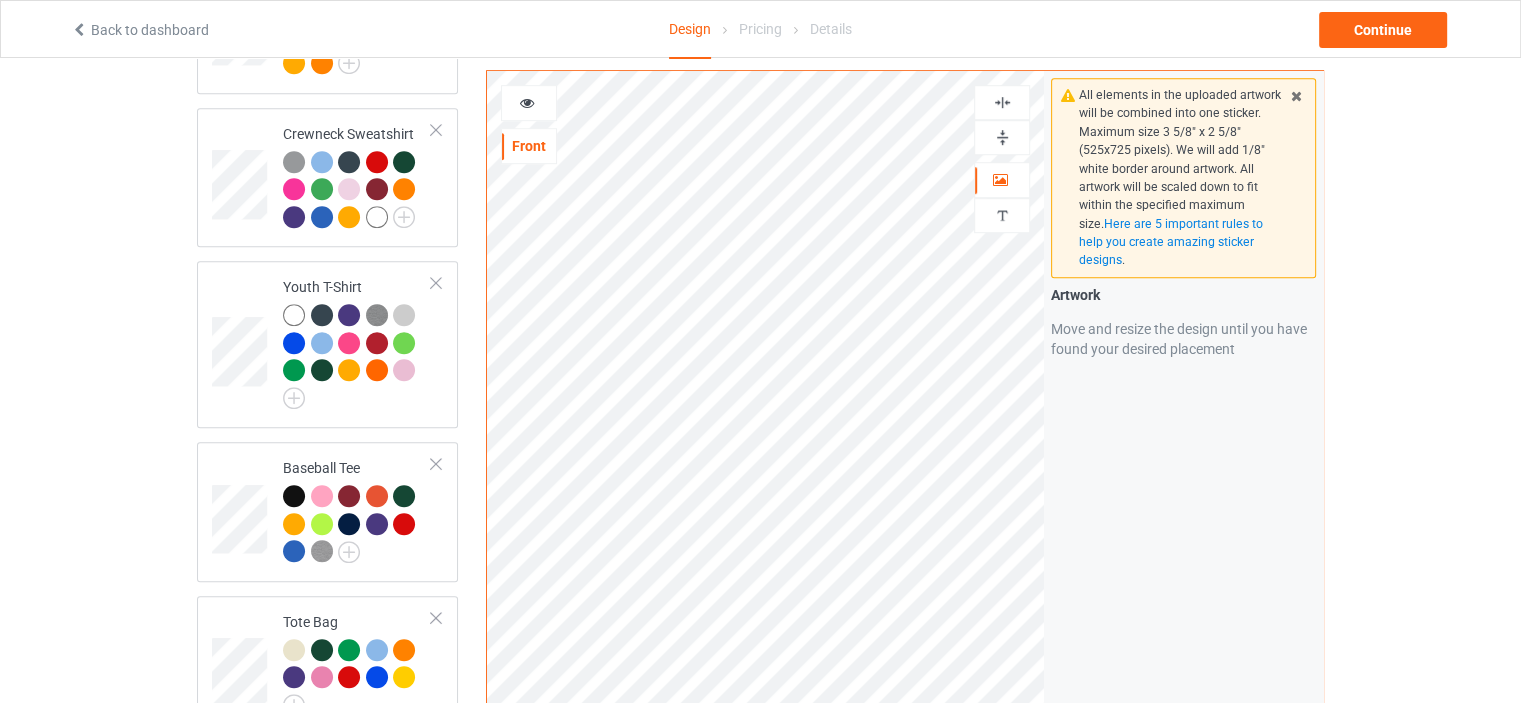 click at bounding box center (1002, 102) 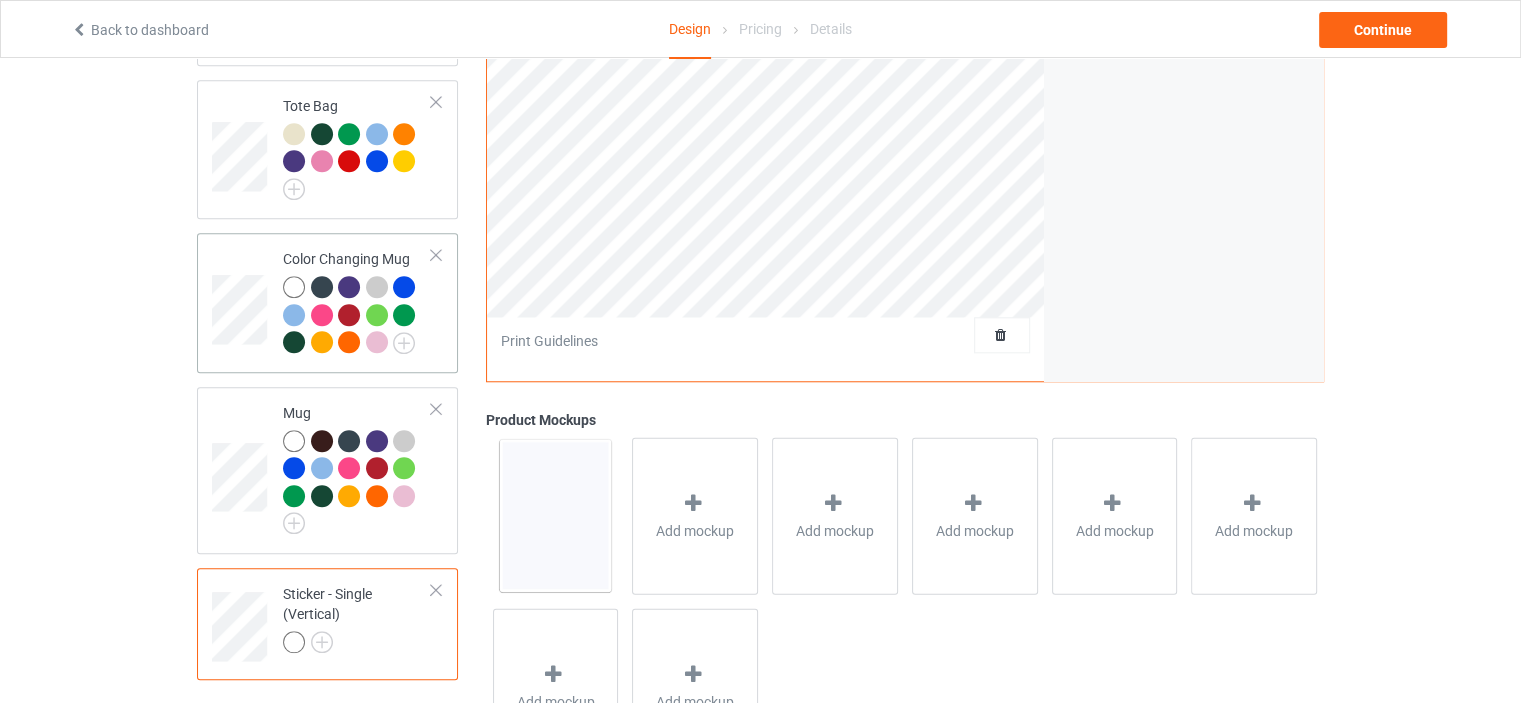 scroll, scrollTop: 1791, scrollLeft: 0, axis: vertical 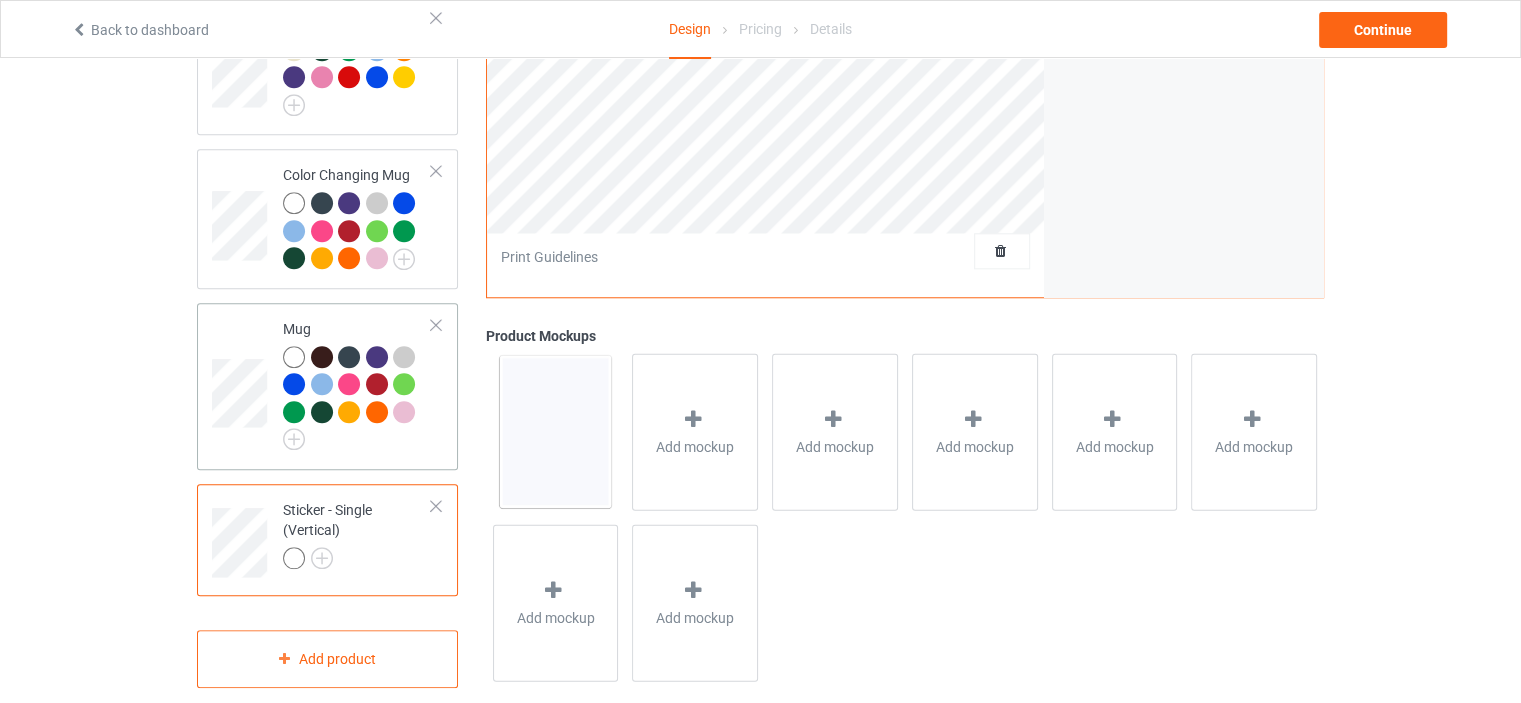 click at bounding box center (294, 357) 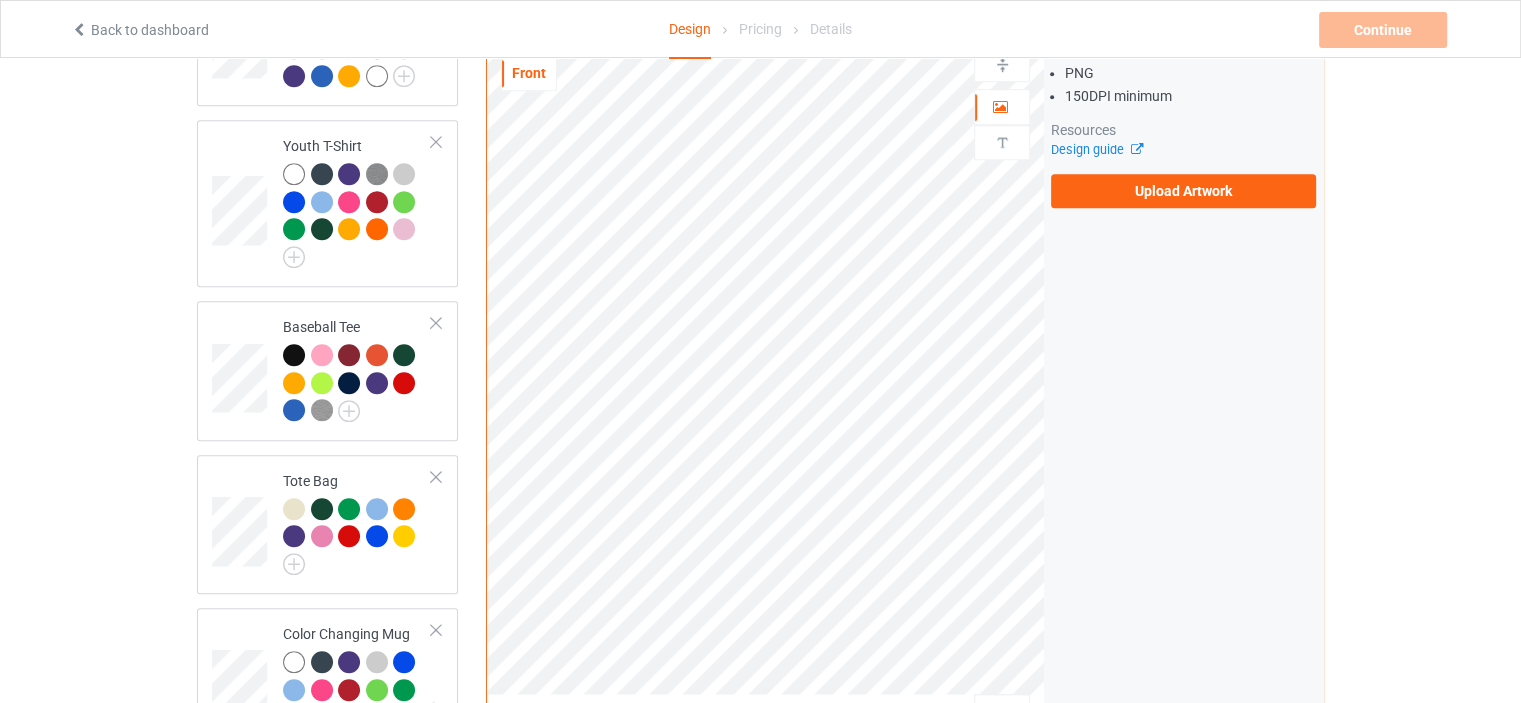 scroll, scrollTop: 1191, scrollLeft: 0, axis: vertical 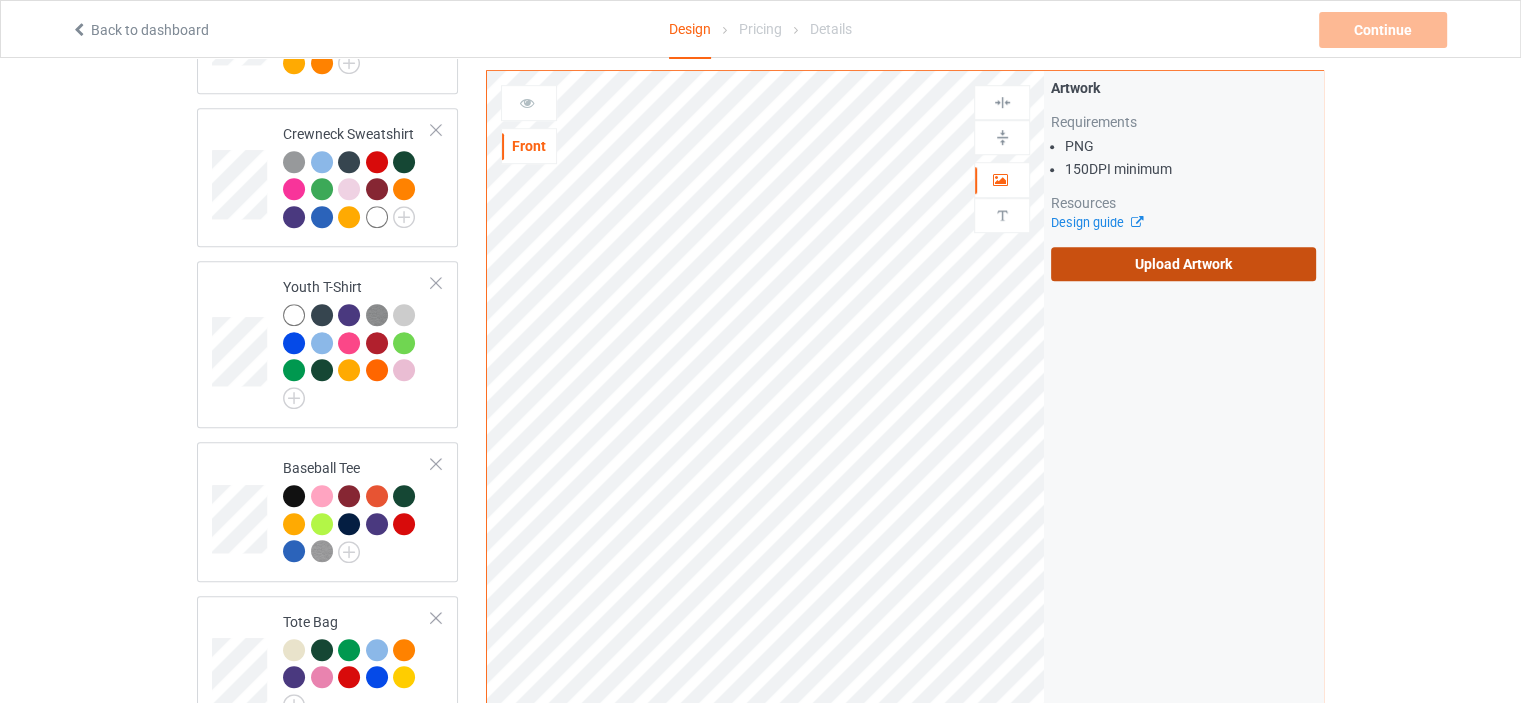 click on "Upload Artwork" at bounding box center (1183, 264) 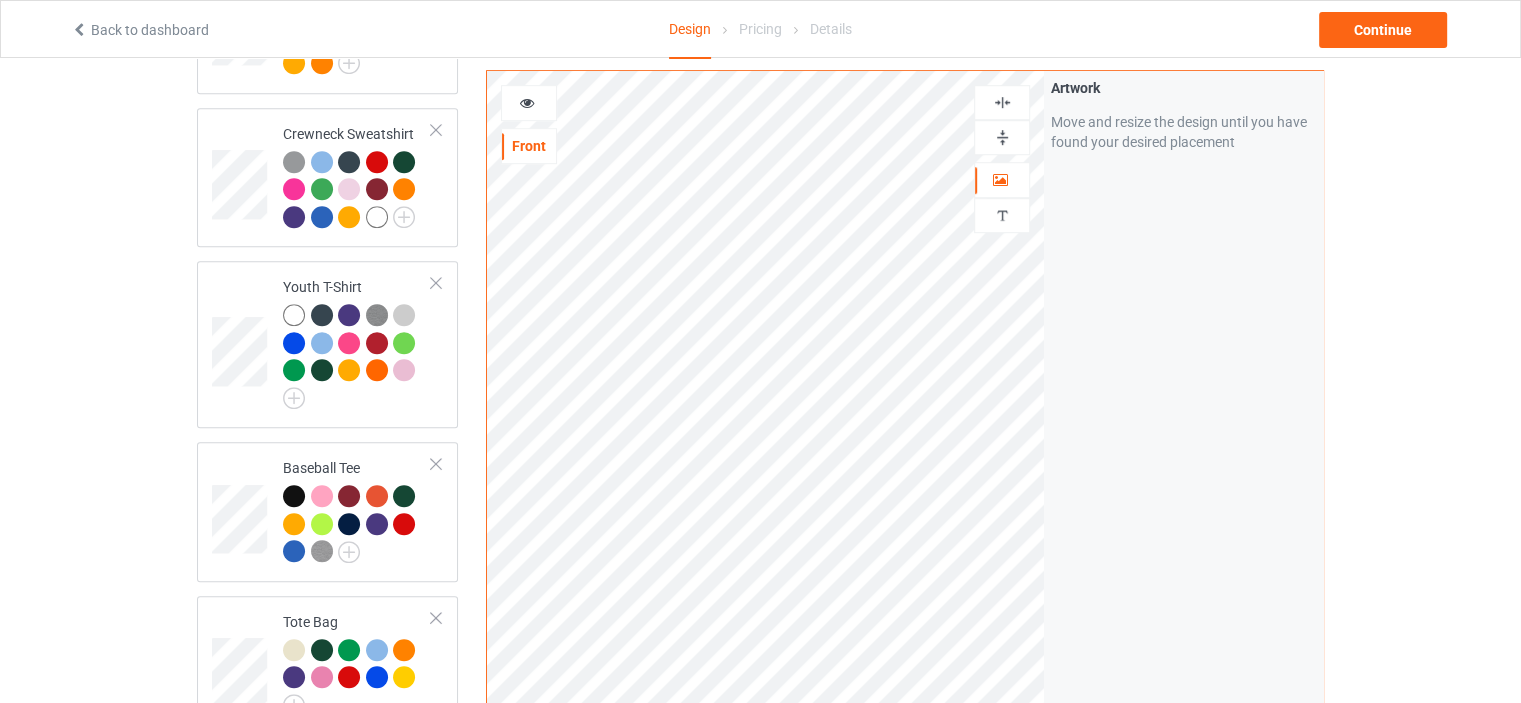 click at bounding box center [1002, 102] 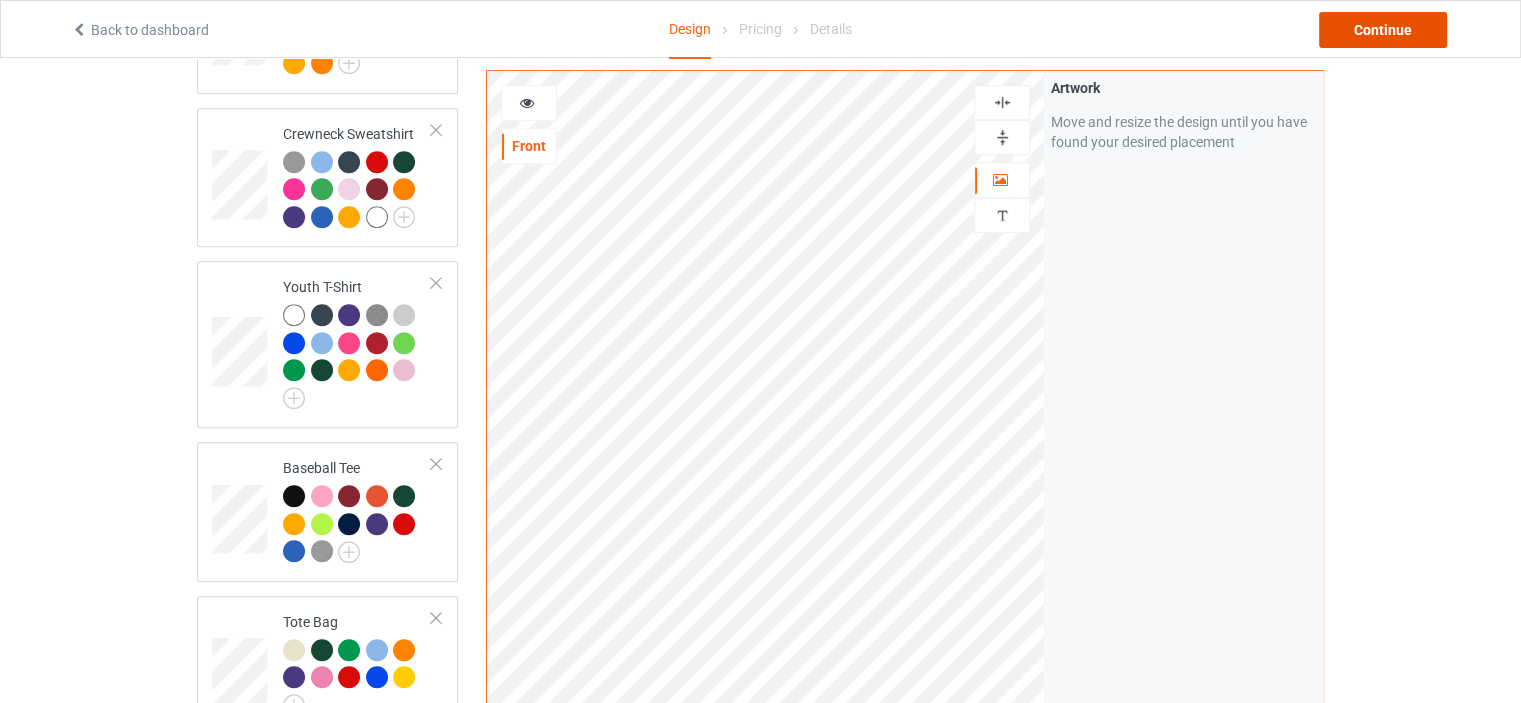 click on "Continue" at bounding box center (1383, 30) 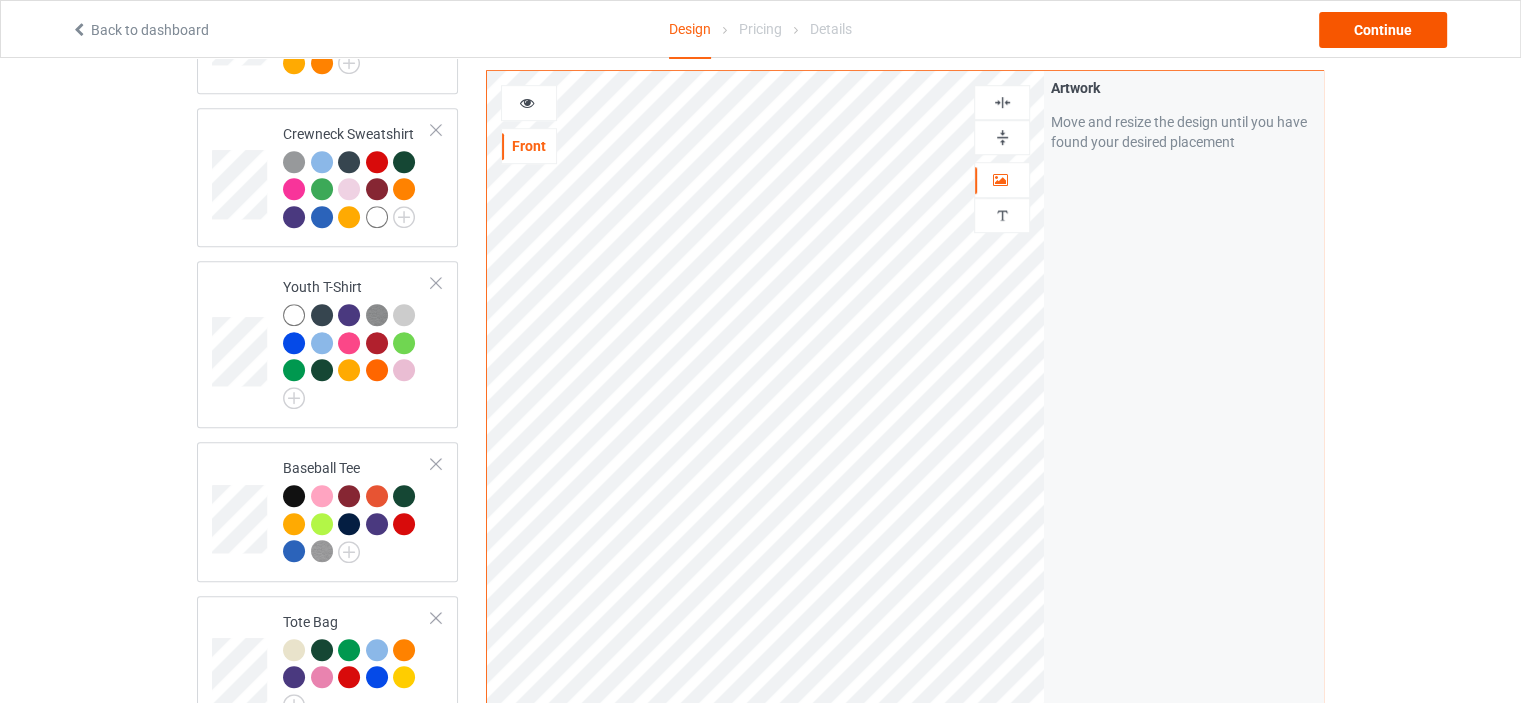scroll, scrollTop: 0, scrollLeft: 0, axis: both 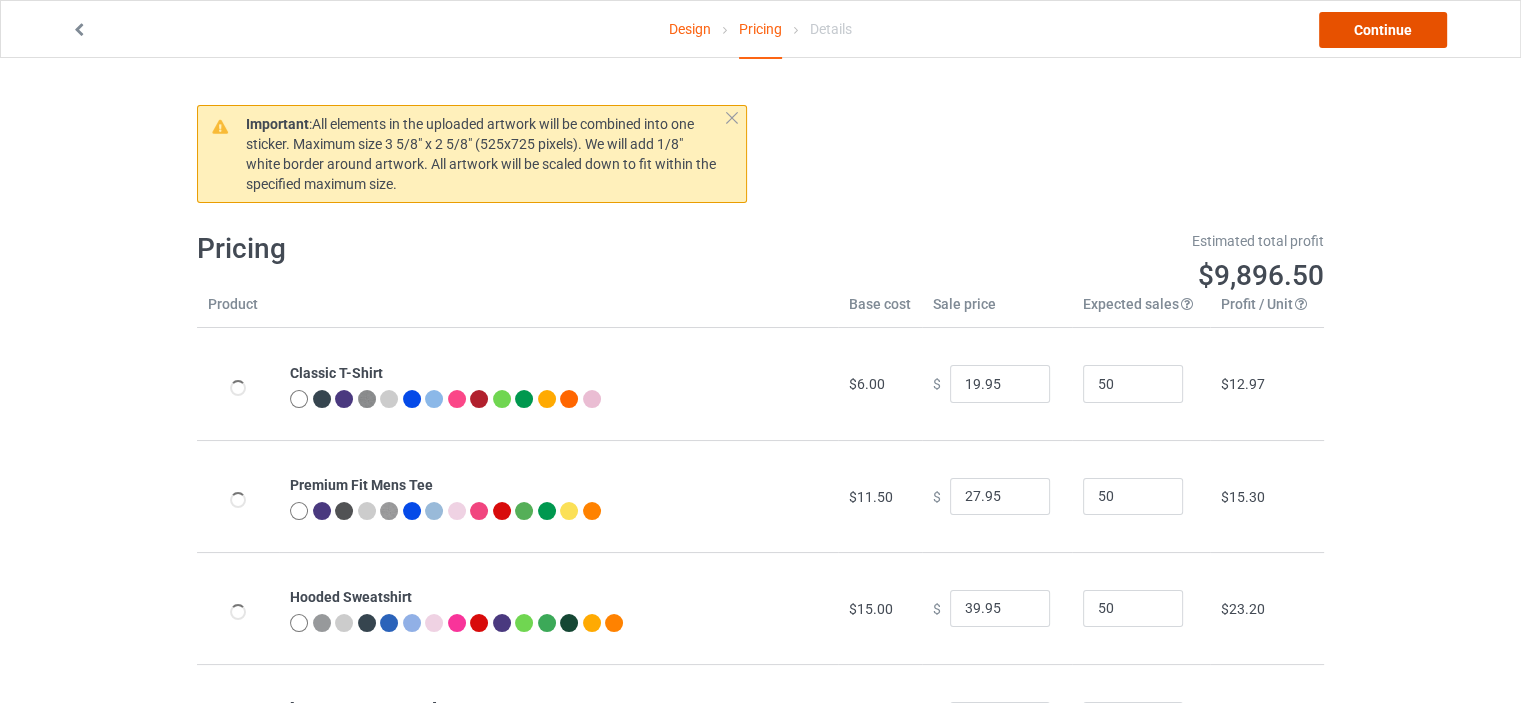 click on "Continue" at bounding box center [1383, 30] 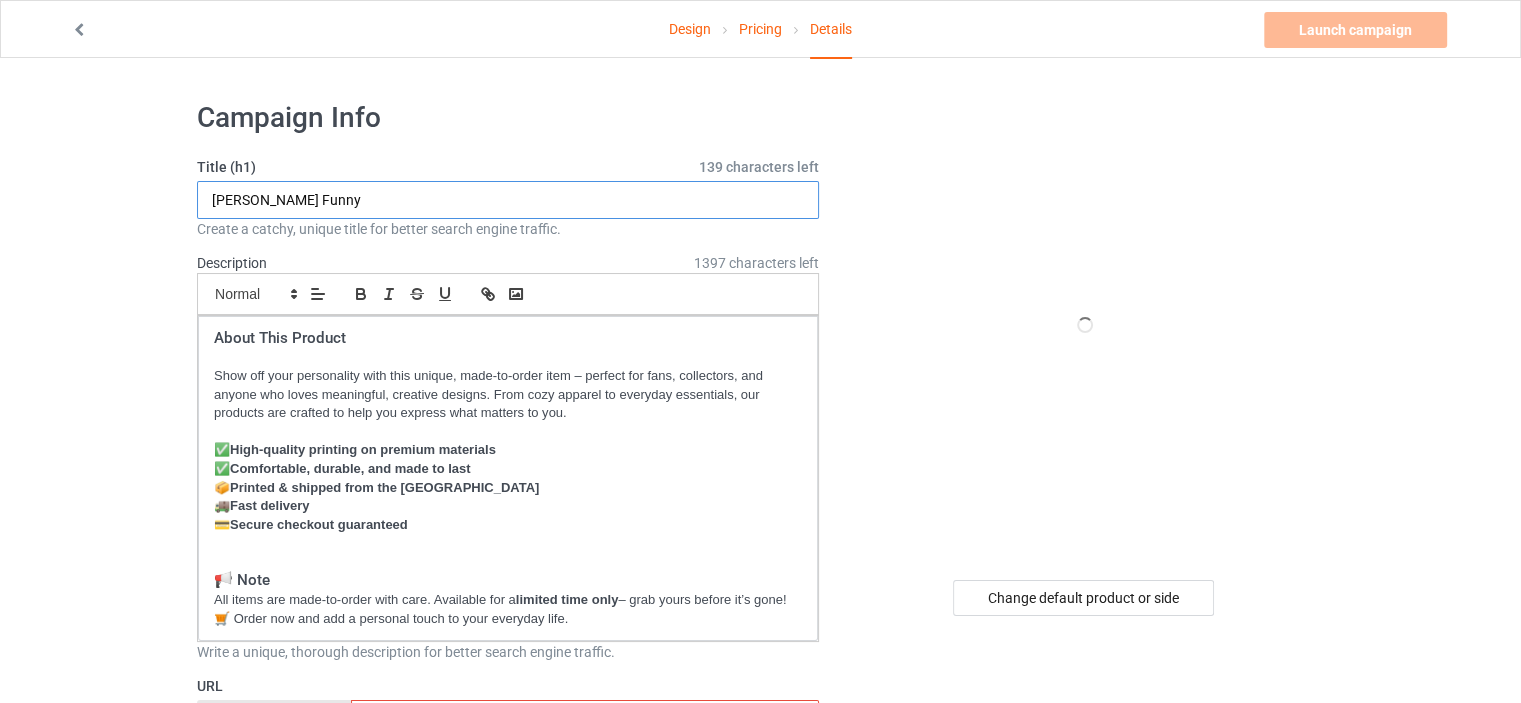 click on "Dean Funny" at bounding box center (508, 200) 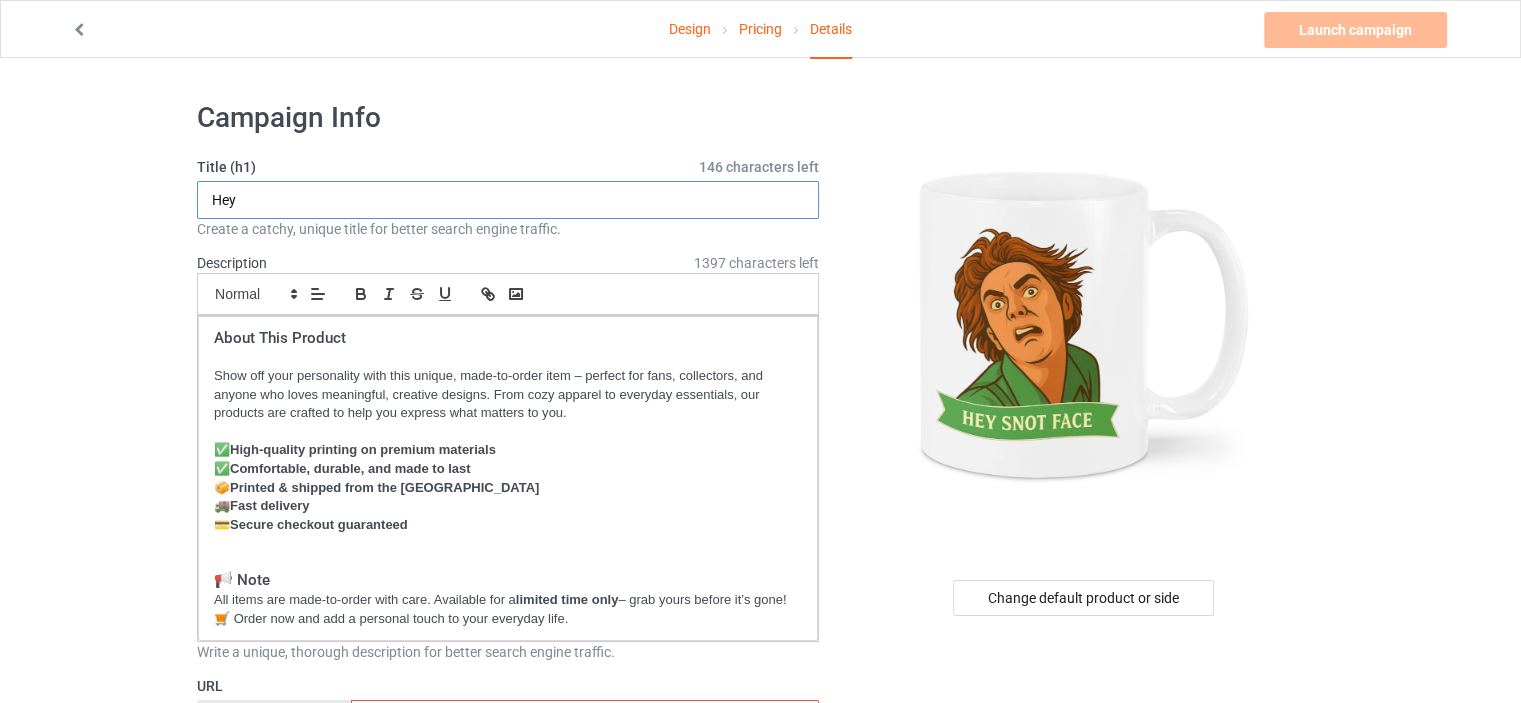 type on "Hey" 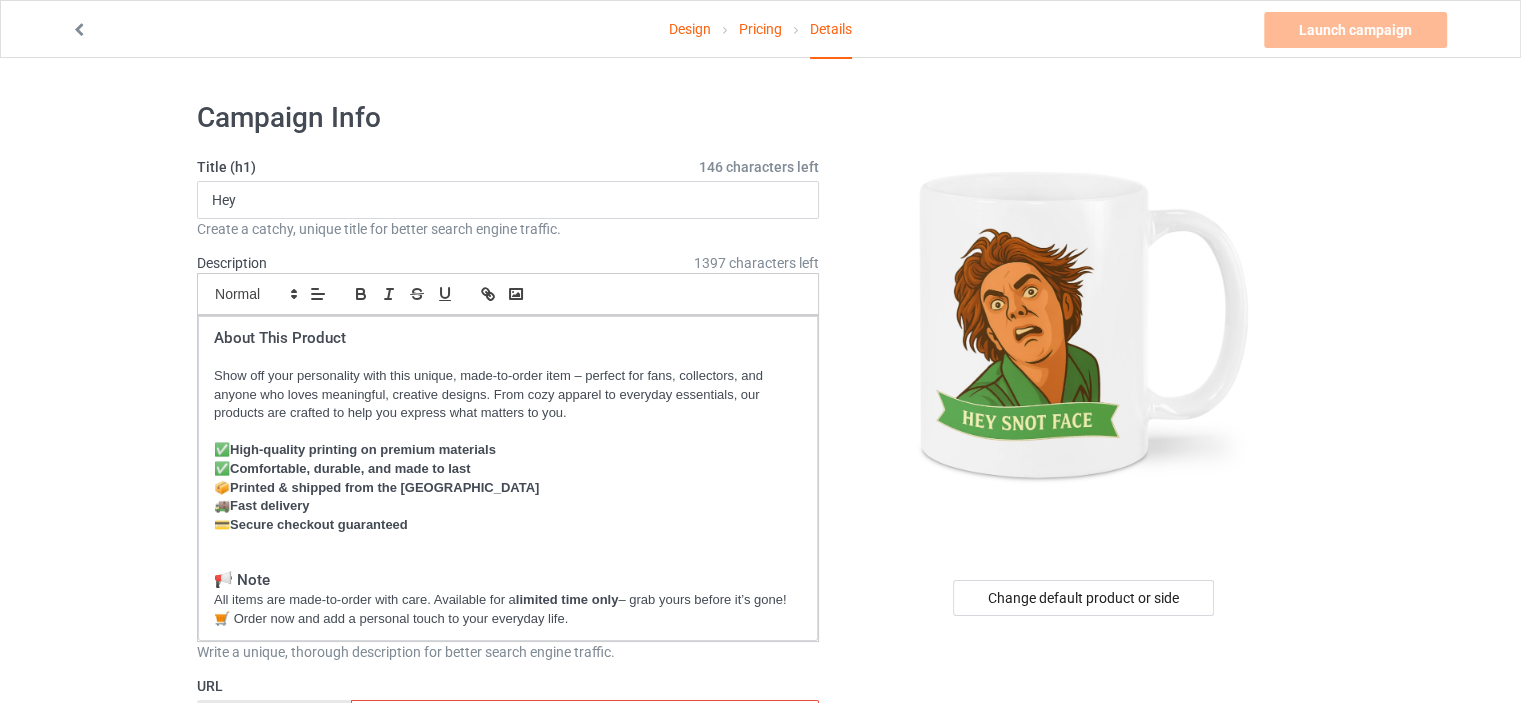 click on "Design" at bounding box center [690, 29] 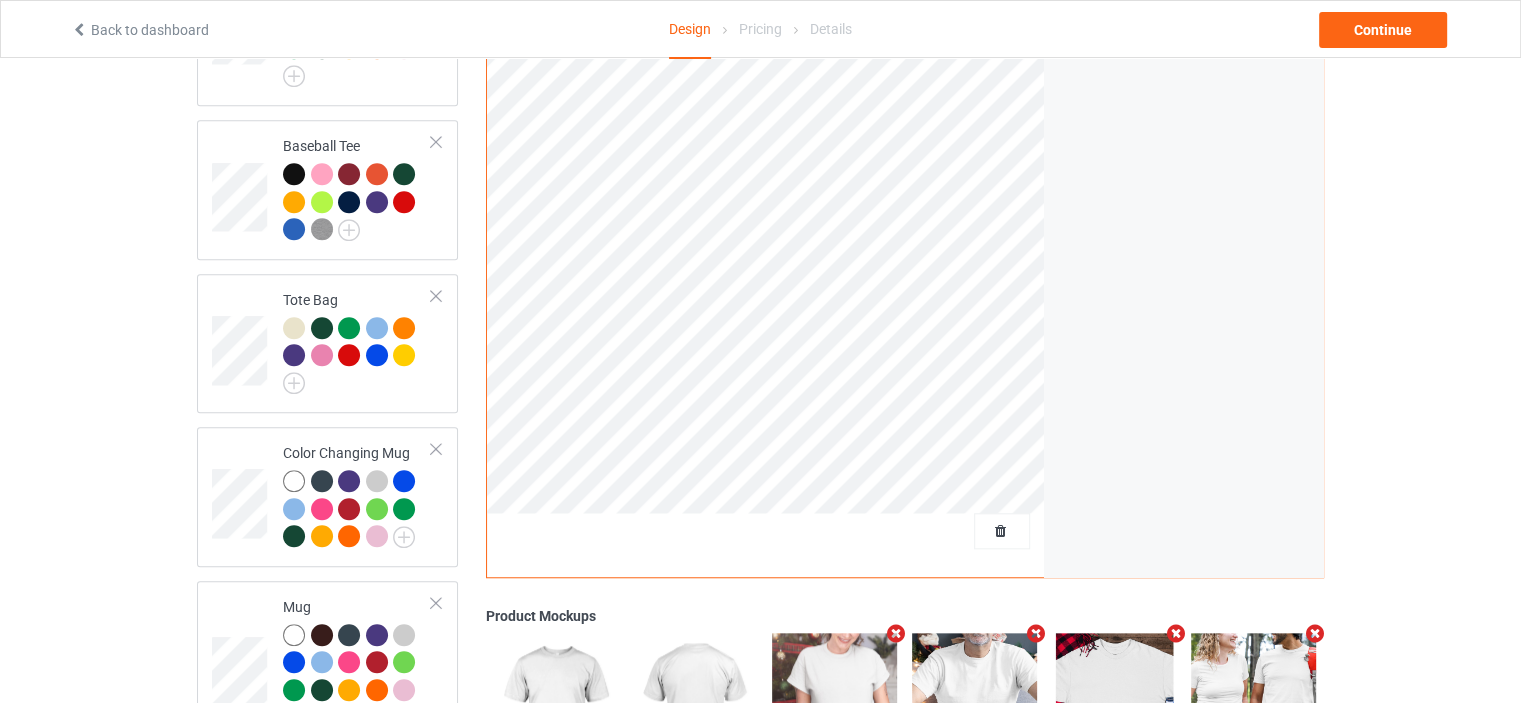 scroll, scrollTop: 1600, scrollLeft: 0, axis: vertical 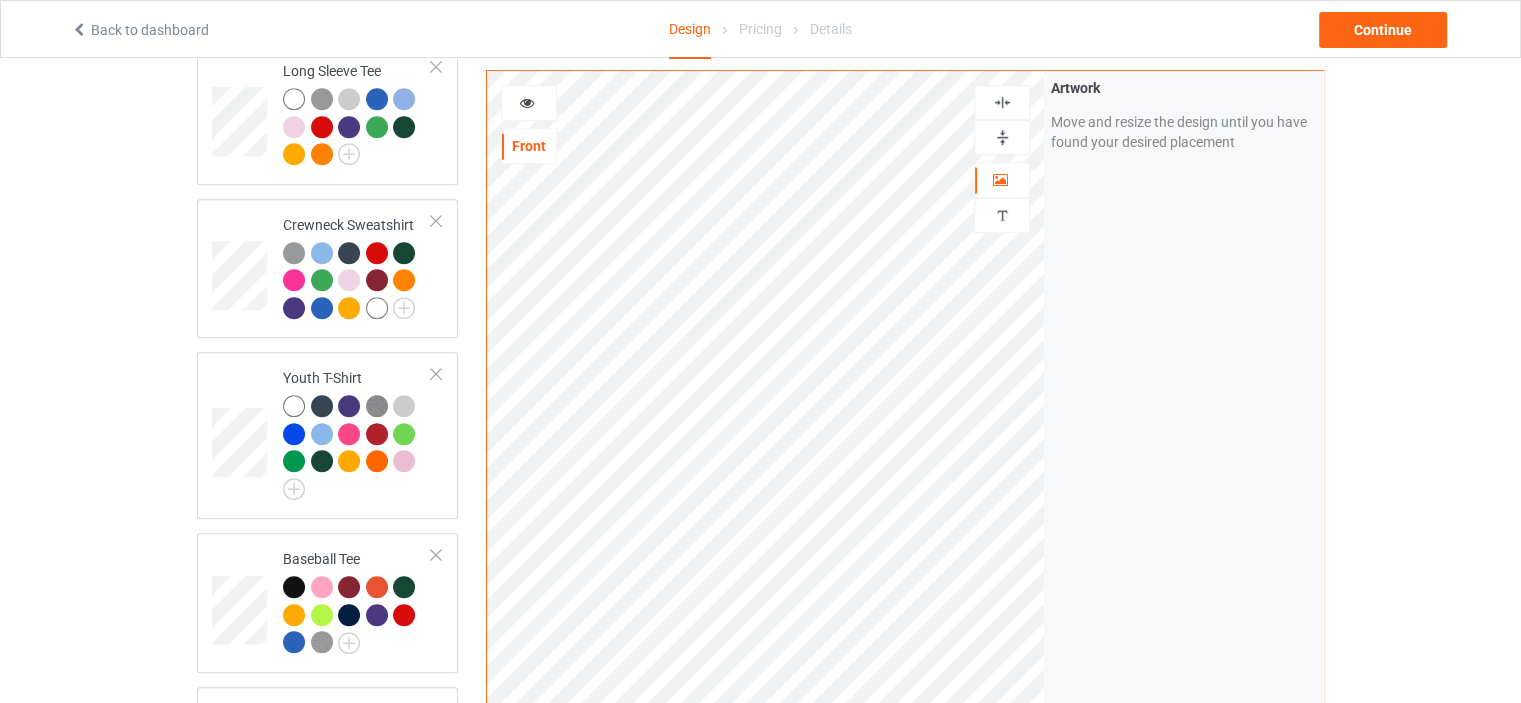 click at bounding box center [1002, 137] 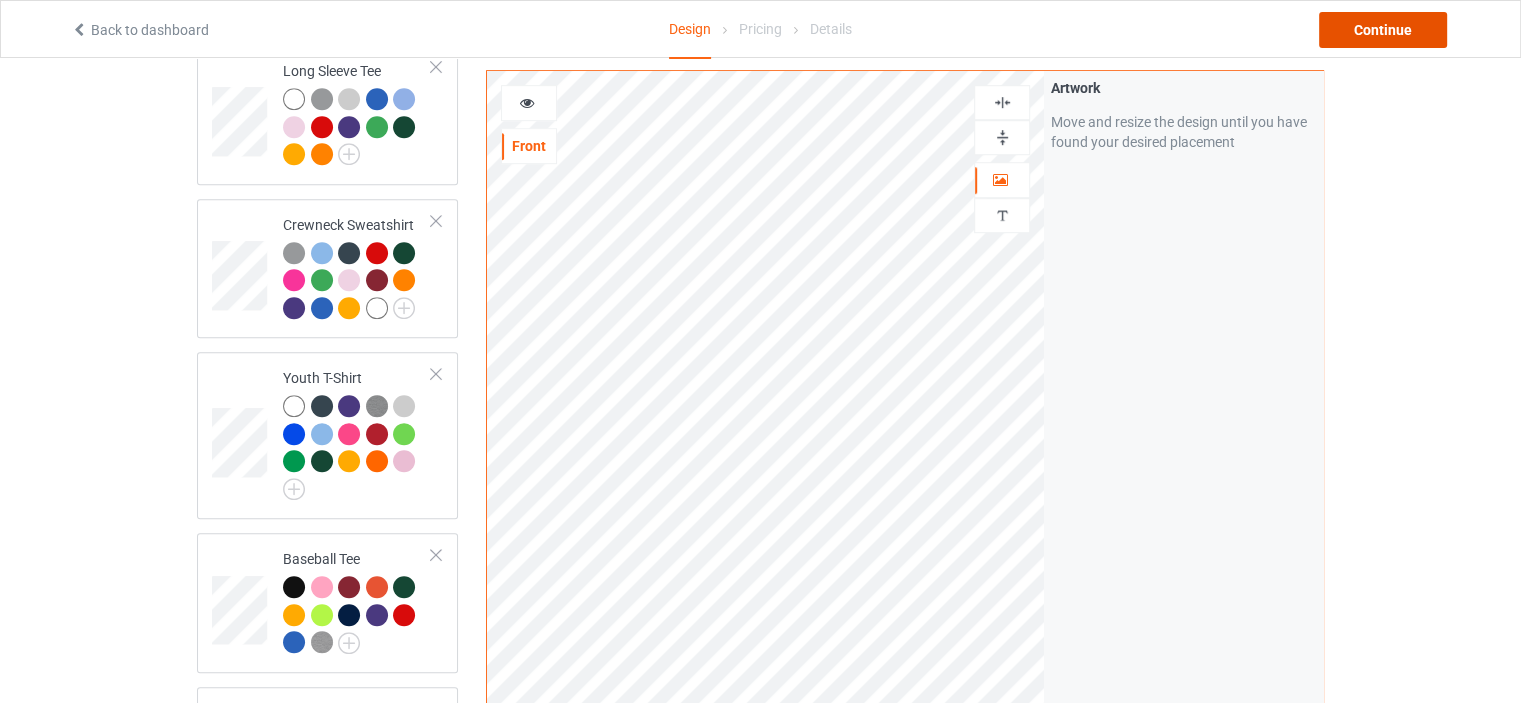 click on "Continue" at bounding box center [1383, 30] 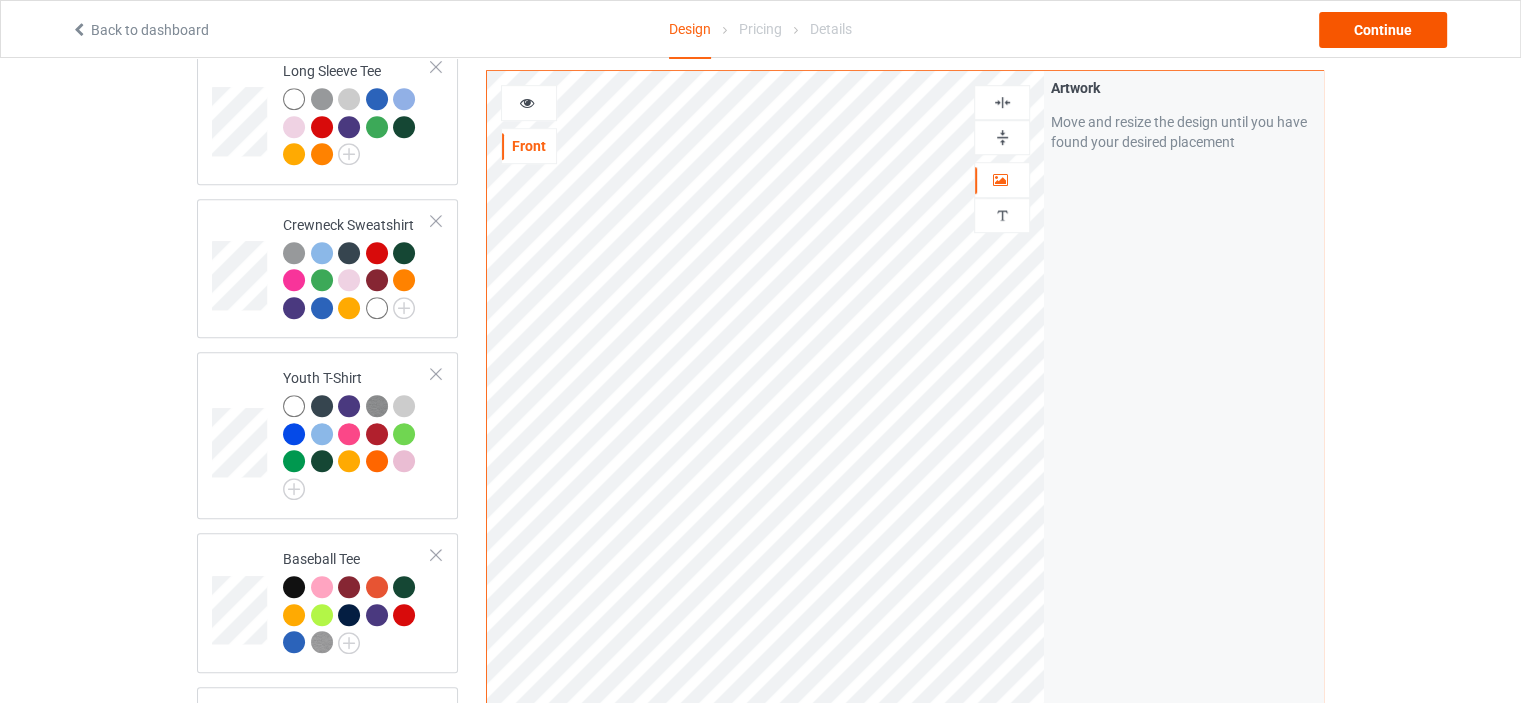 scroll, scrollTop: 0, scrollLeft: 0, axis: both 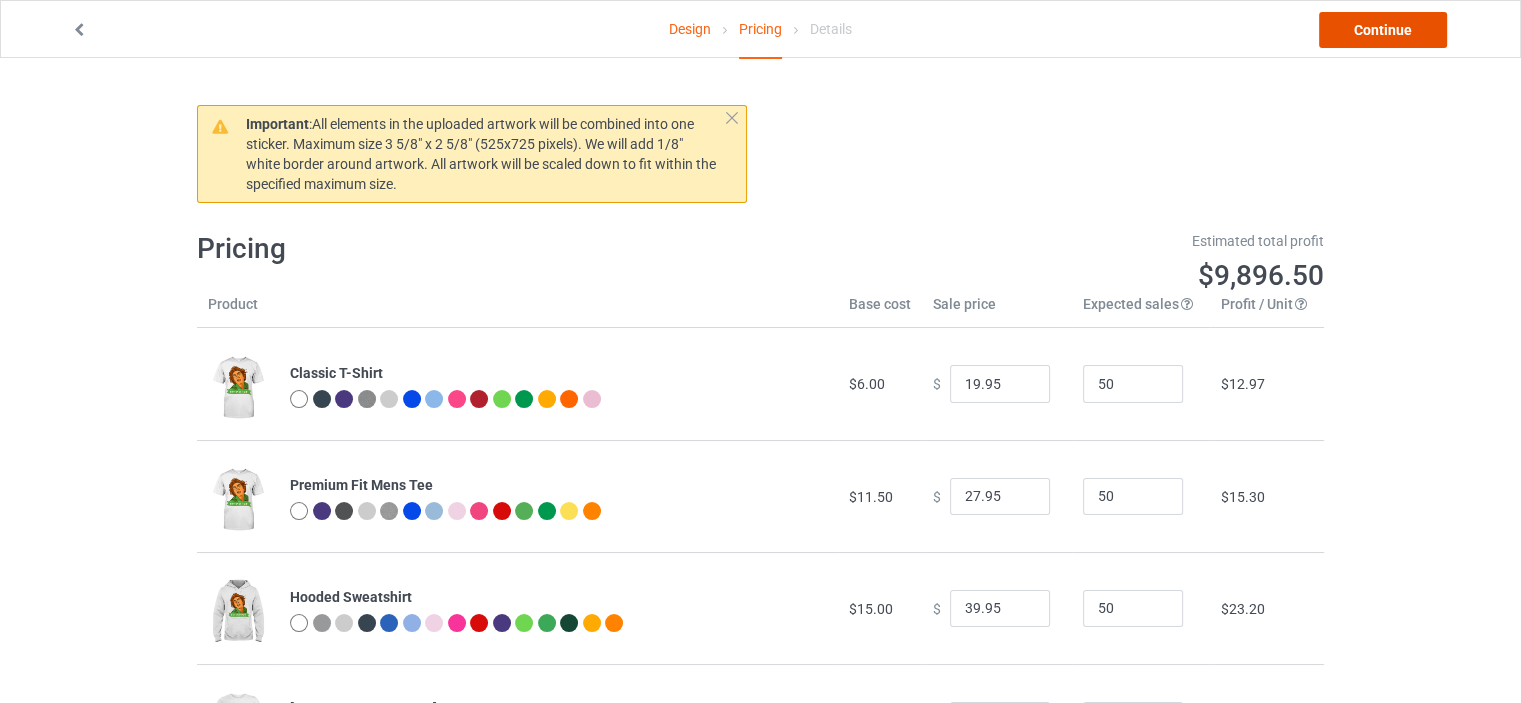 click on "Continue" at bounding box center (1383, 30) 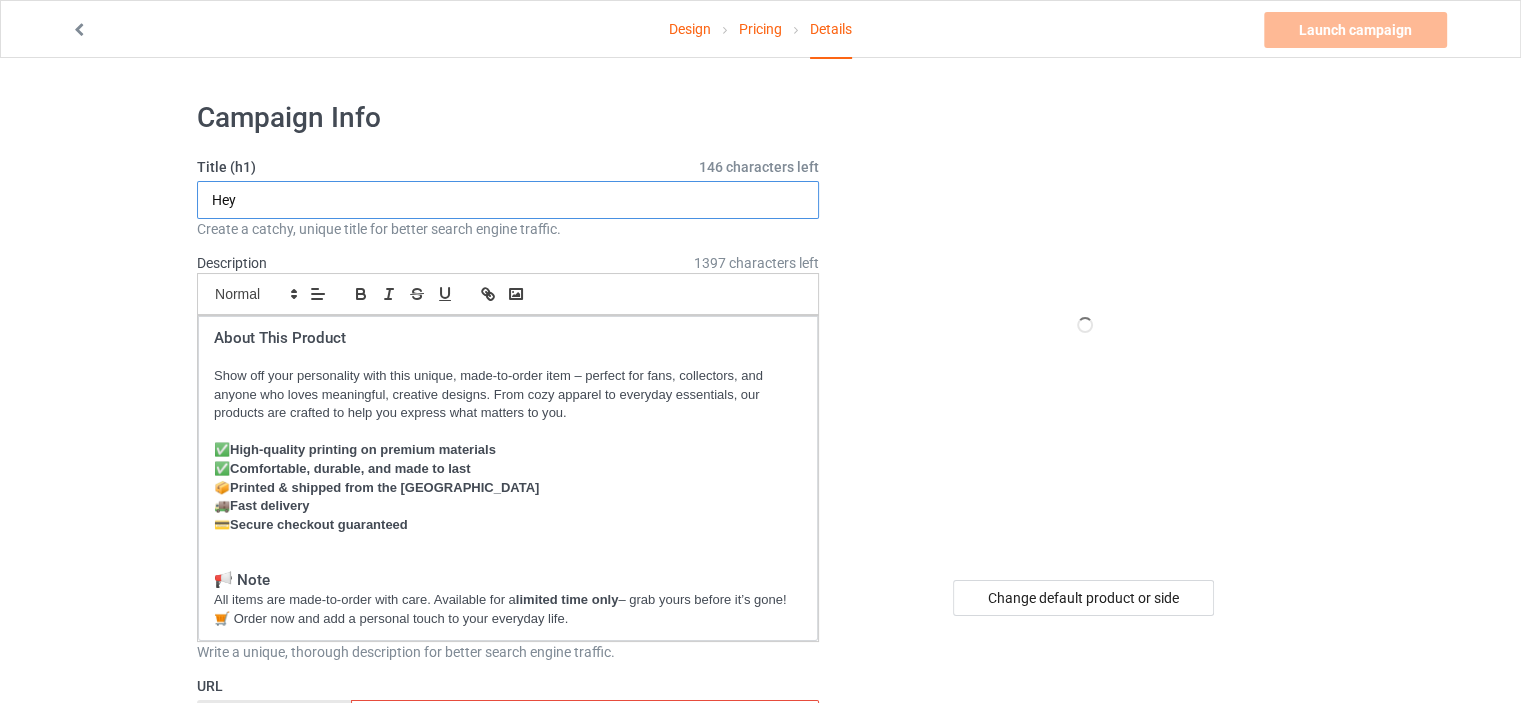 click on "Hey" at bounding box center (508, 200) 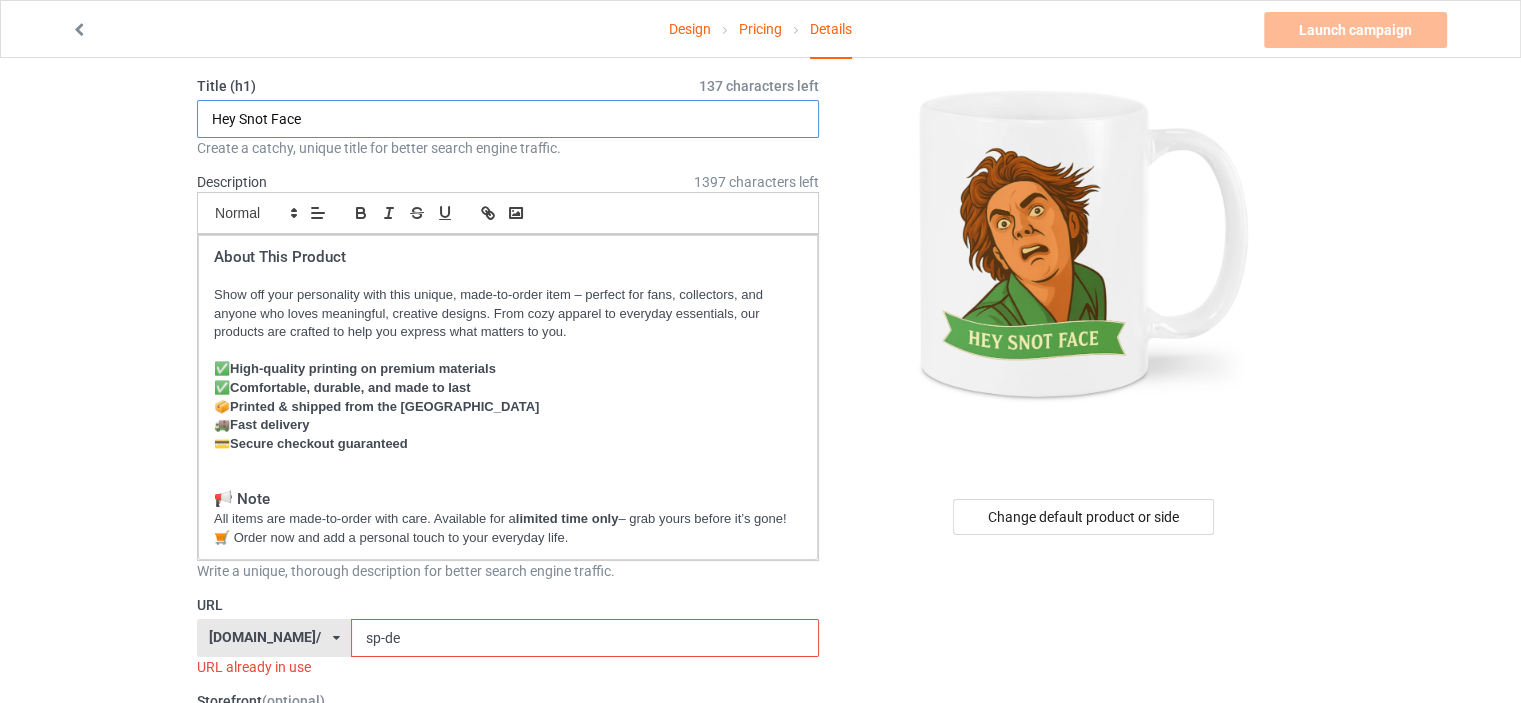 scroll, scrollTop: 200, scrollLeft: 0, axis: vertical 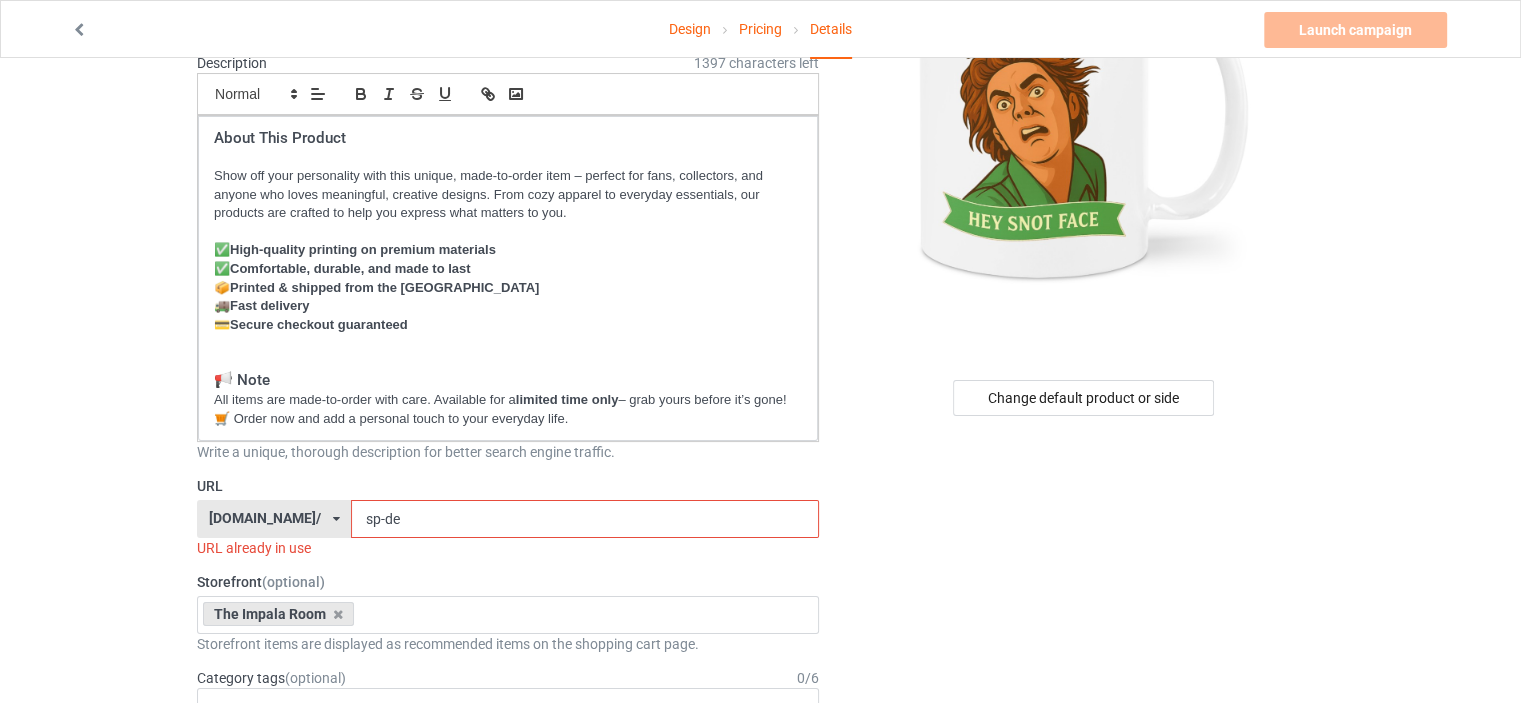 type on "Hey Snot Face" 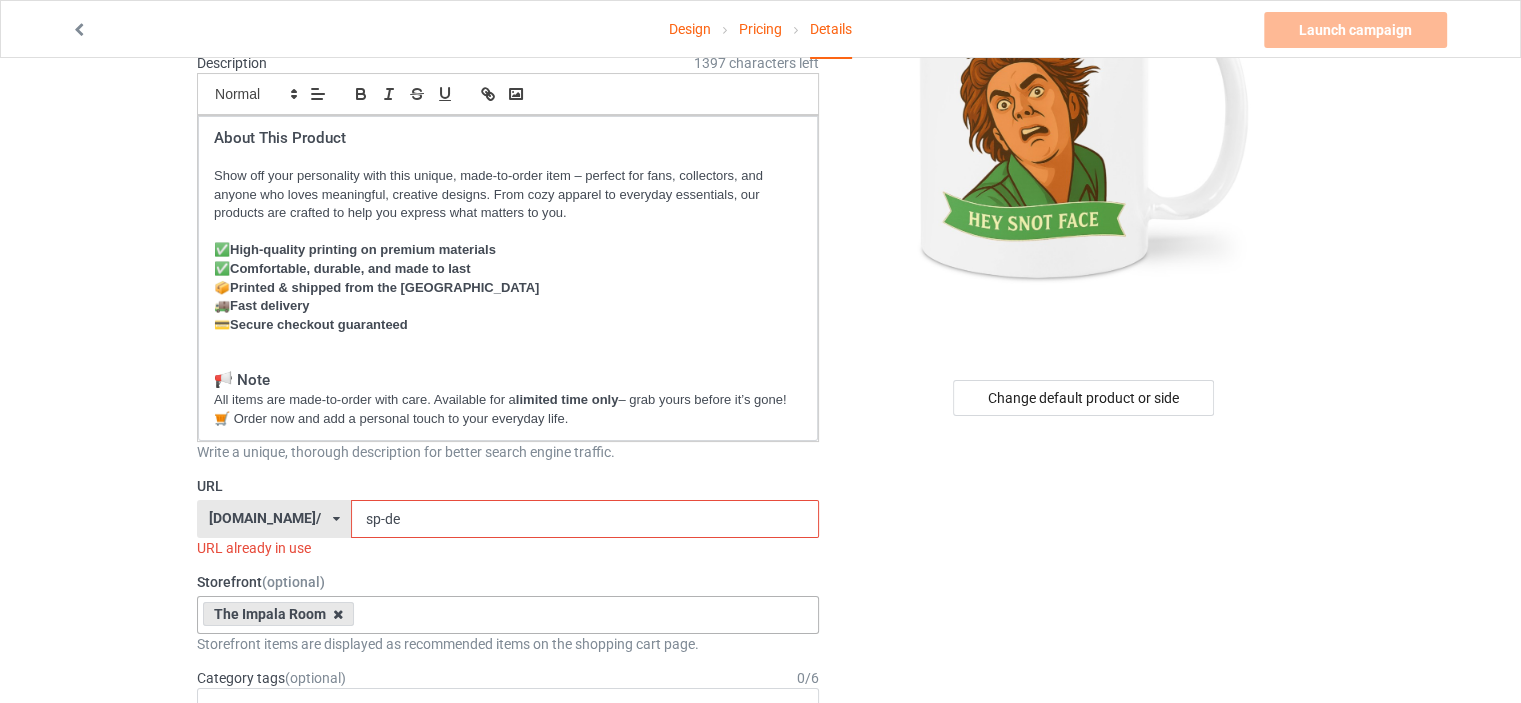 click at bounding box center [338, 614] 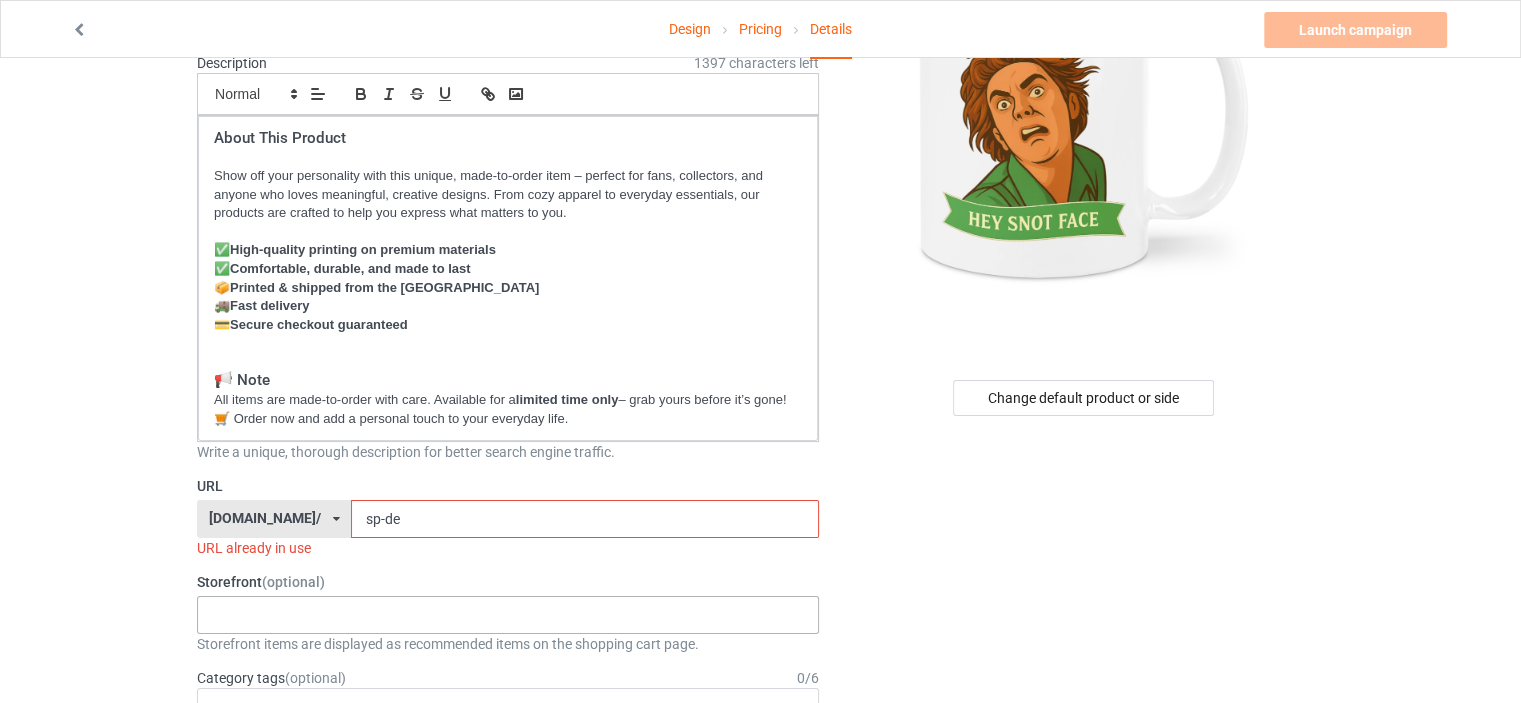 click on "sp-de" at bounding box center [584, 519] 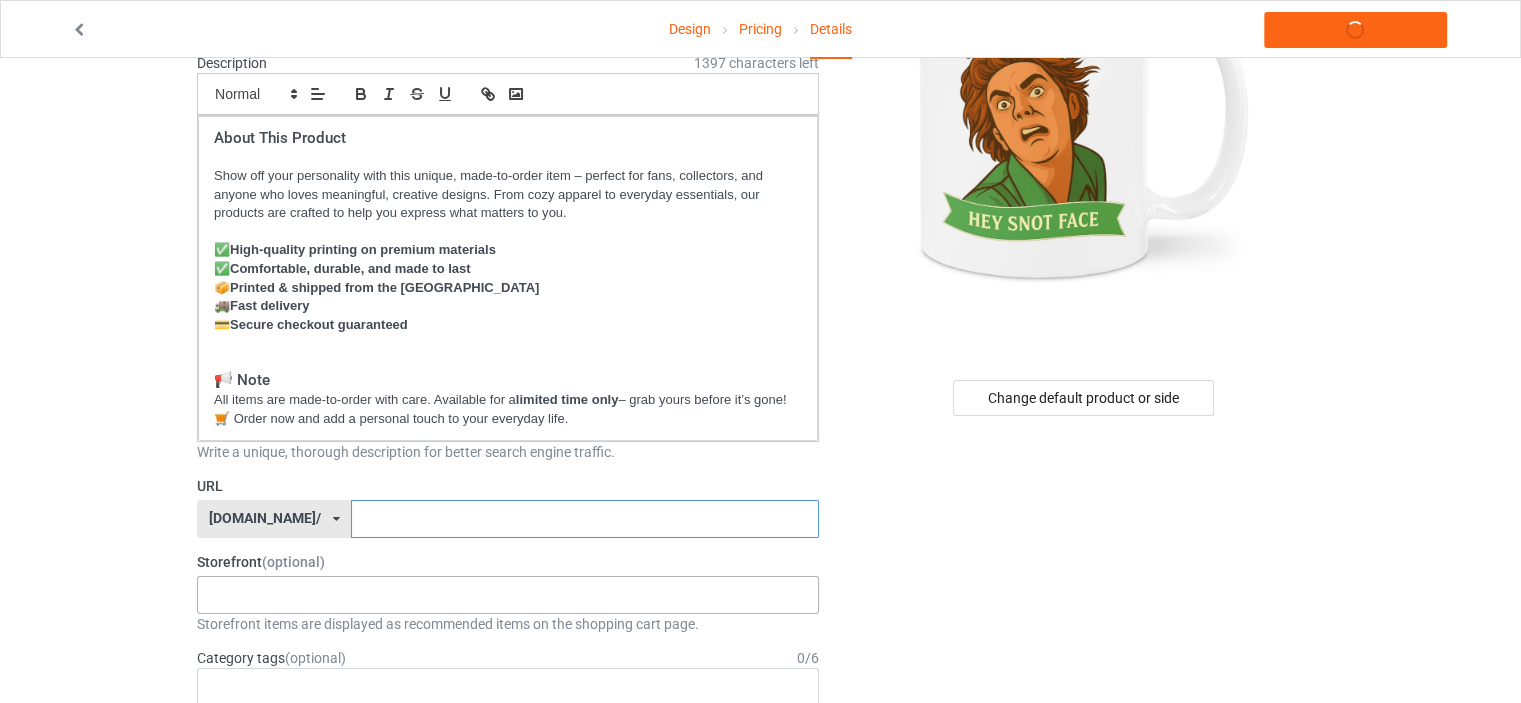 type on "đ" 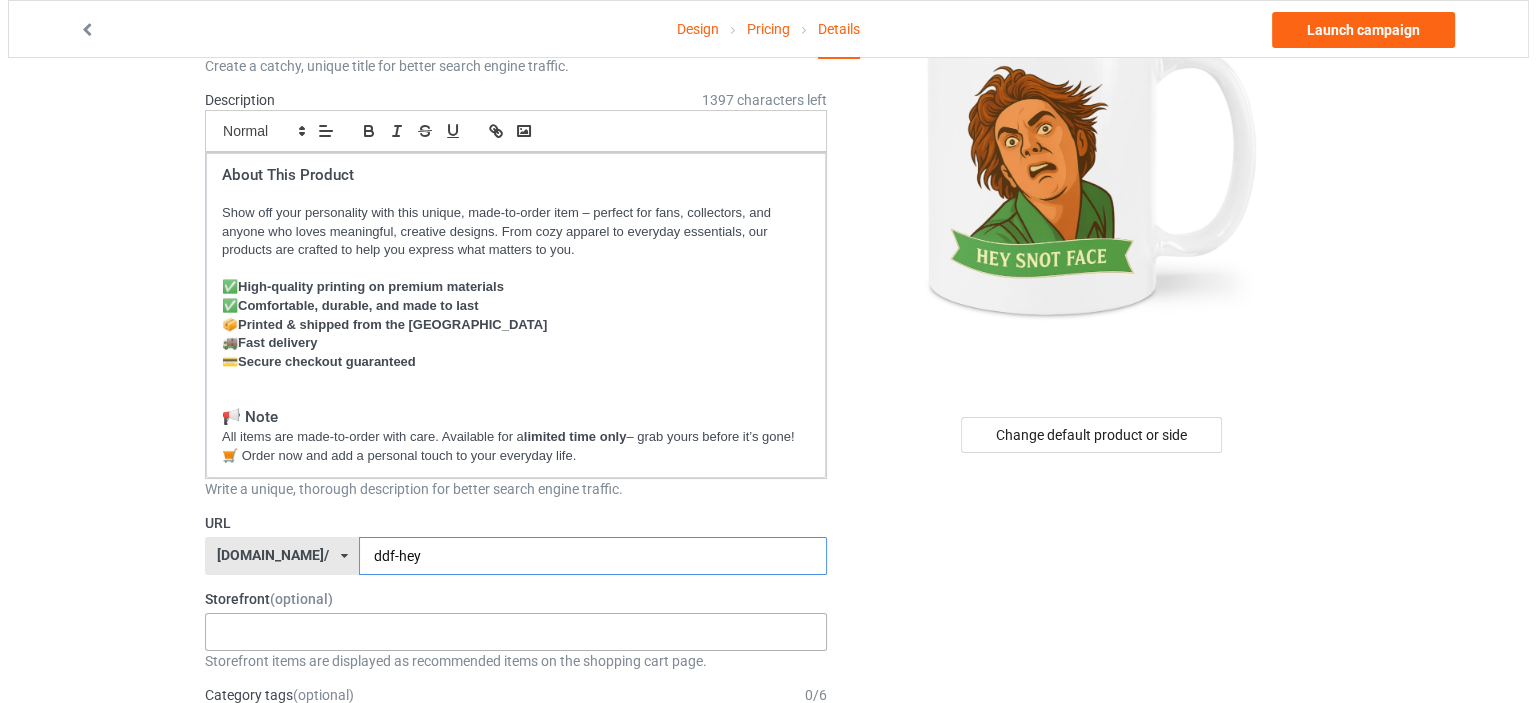scroll, scrollTop: 0, scrollLeft: 0, axis: both 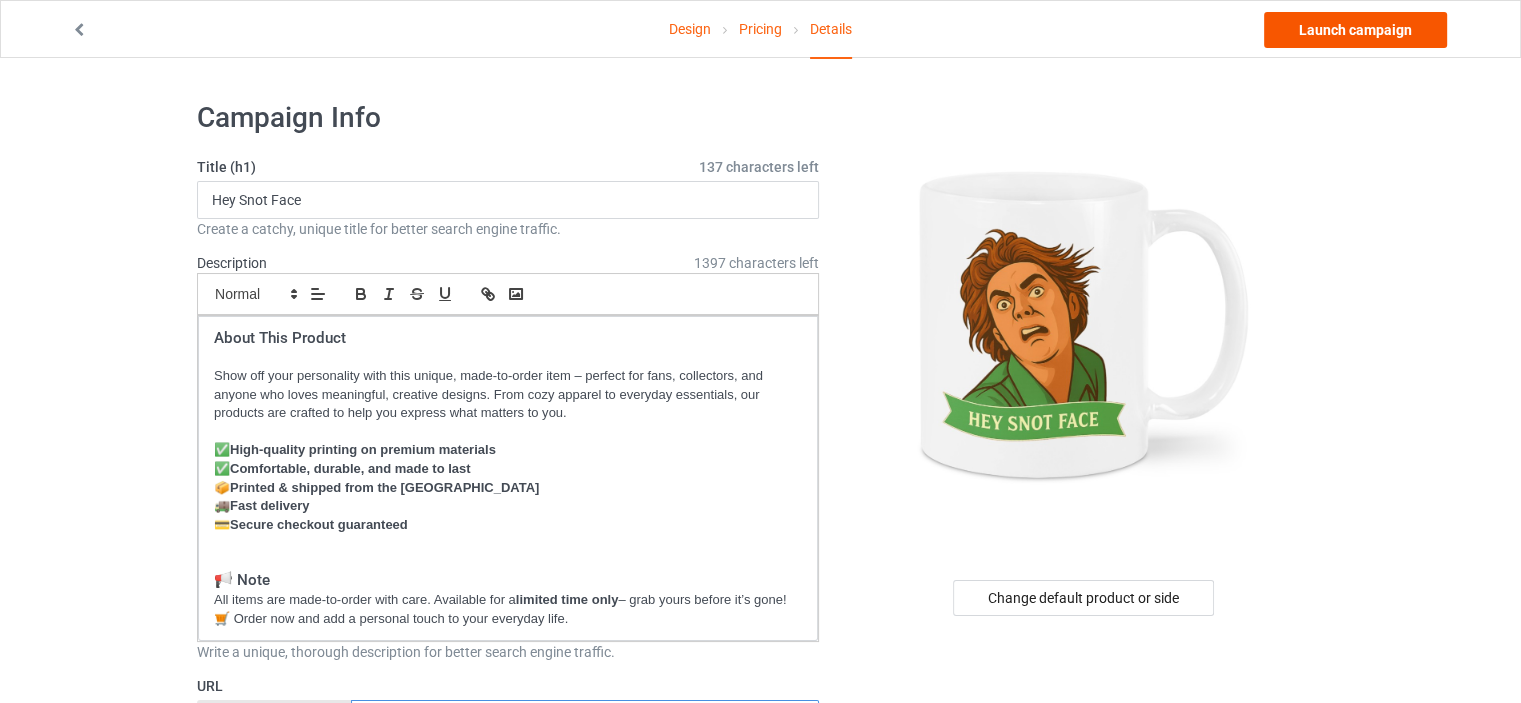type on "ddf-hey" 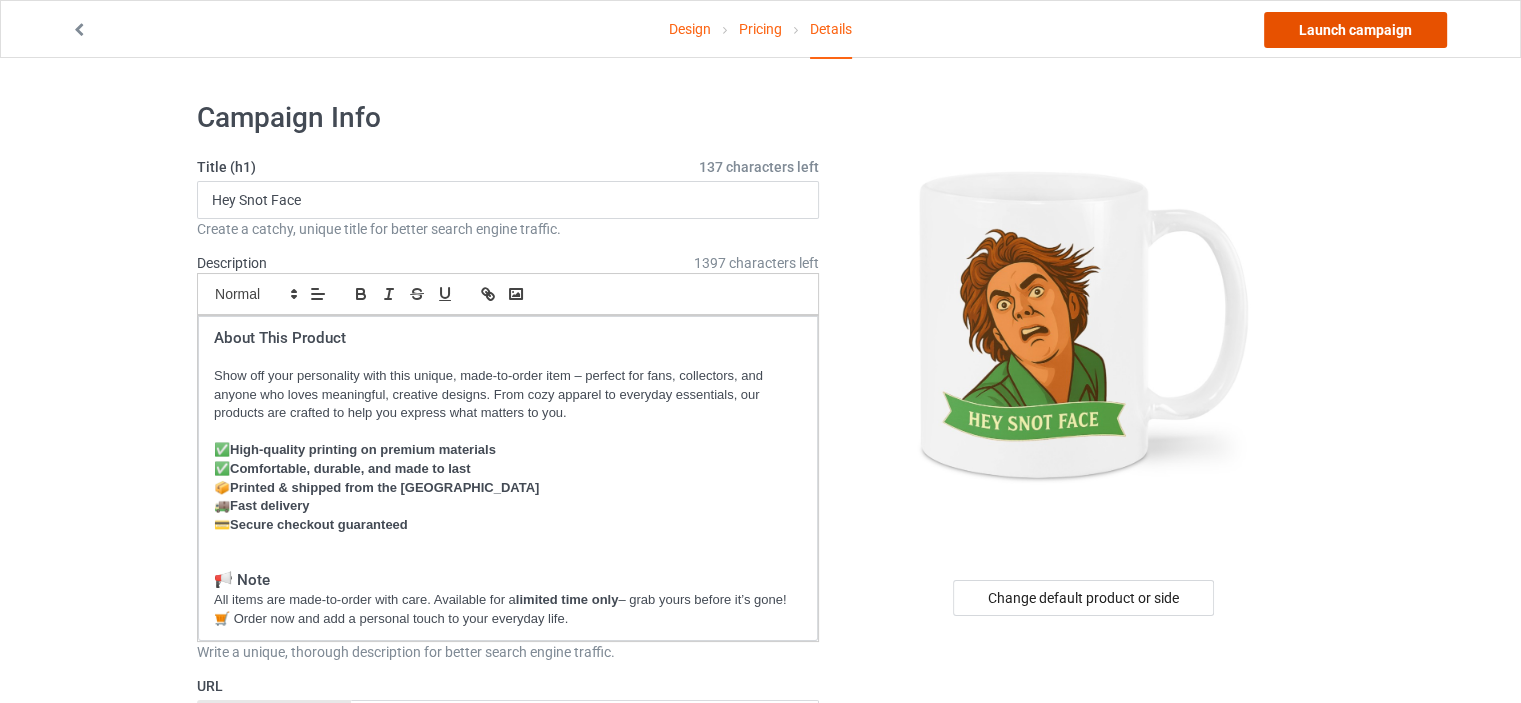 click on "Launch campaign" at bounding box center [1355, 30] 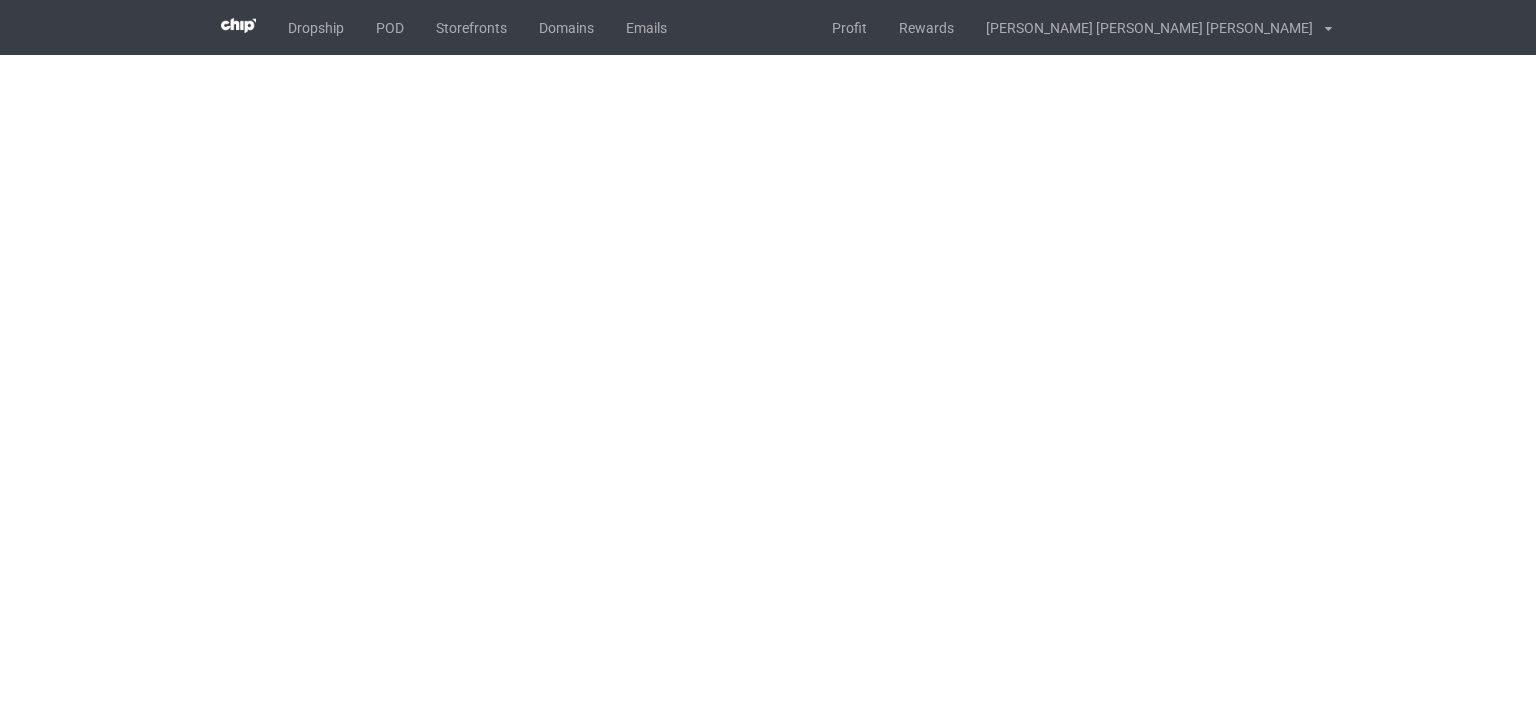 scroll, scrollTop: 0, scrollLeft: 0, axis: both 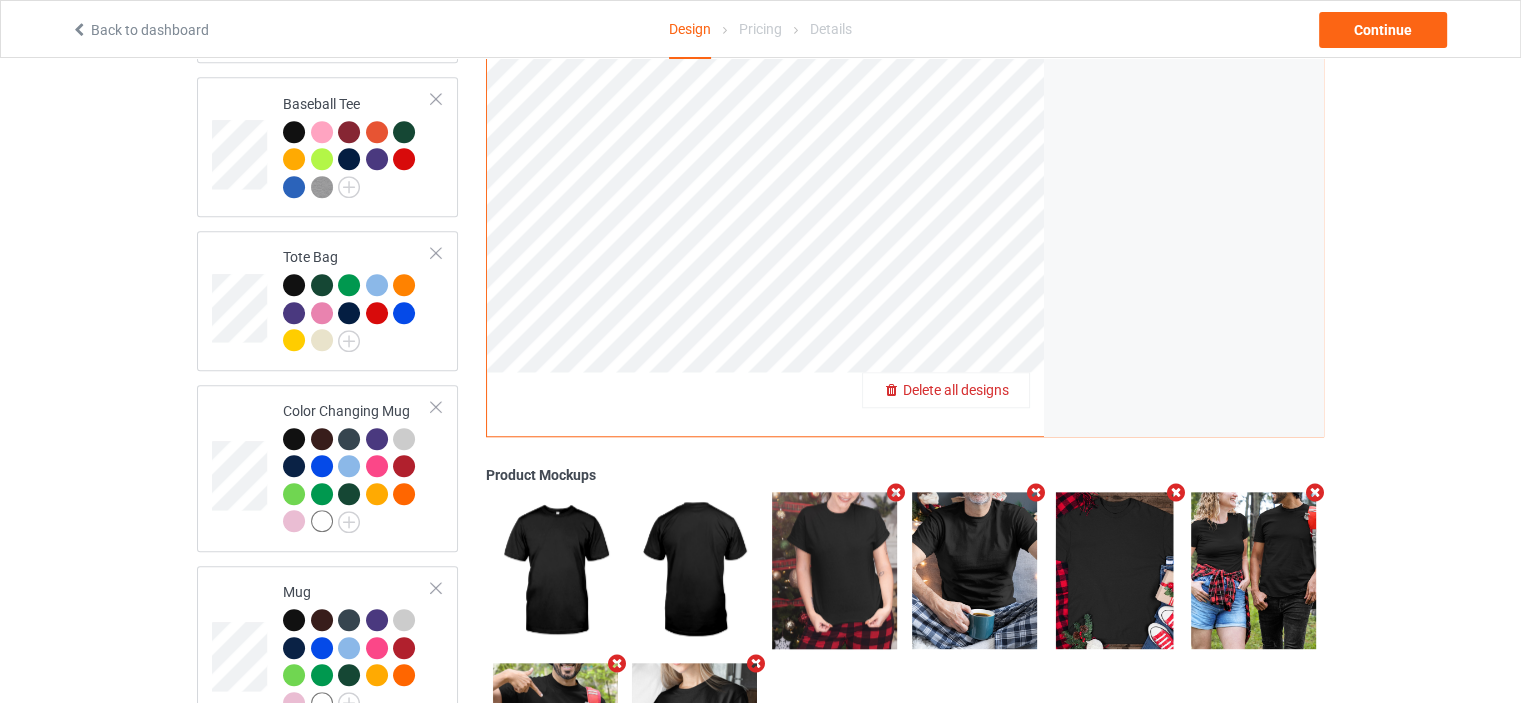 click on "Delete all designs" at bounding box center [956, 390] 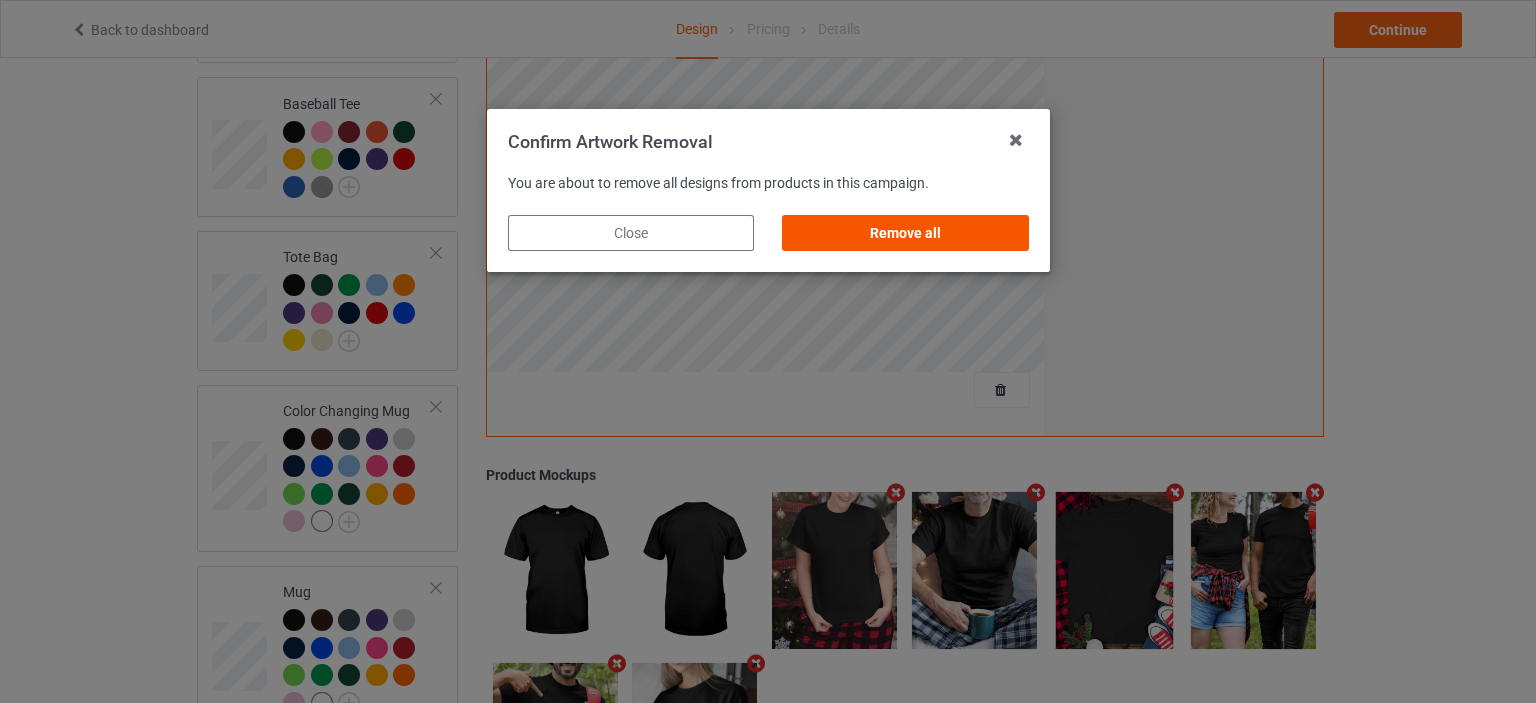 click on "Remove all" at bounding box center [905, 233] 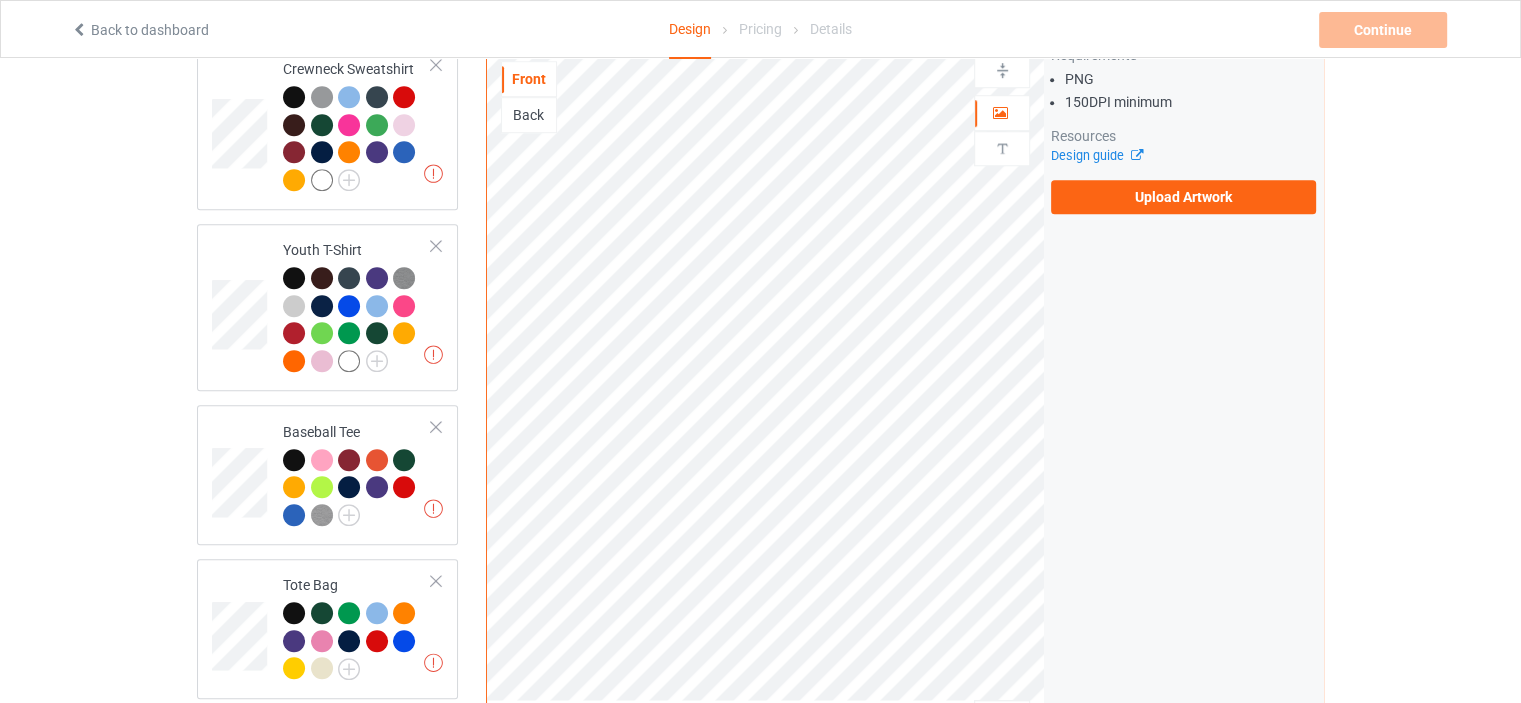 scroll, scrollTop: 1321, scrollLeft: 0, axis: vertical 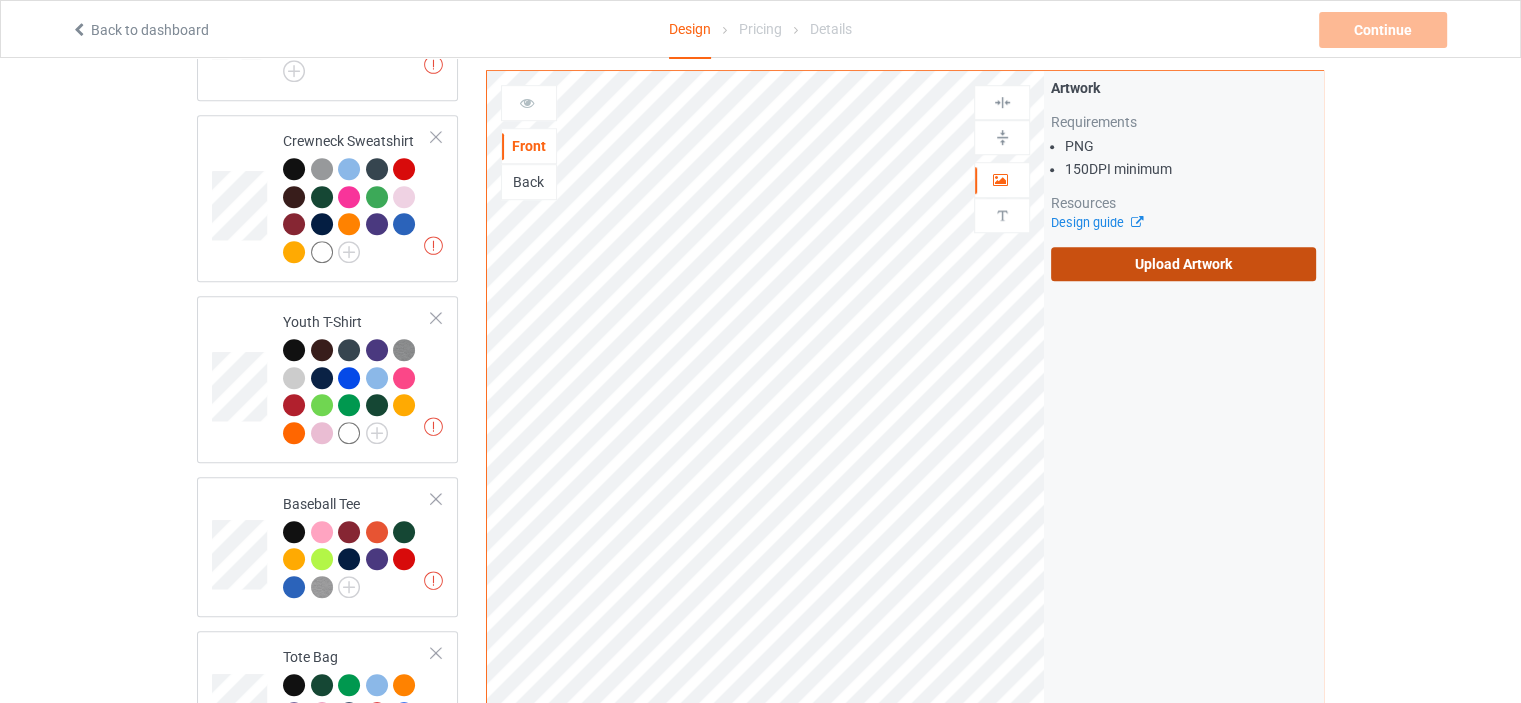 click on "Upload Artwork" at bounding box center [1183, 264] 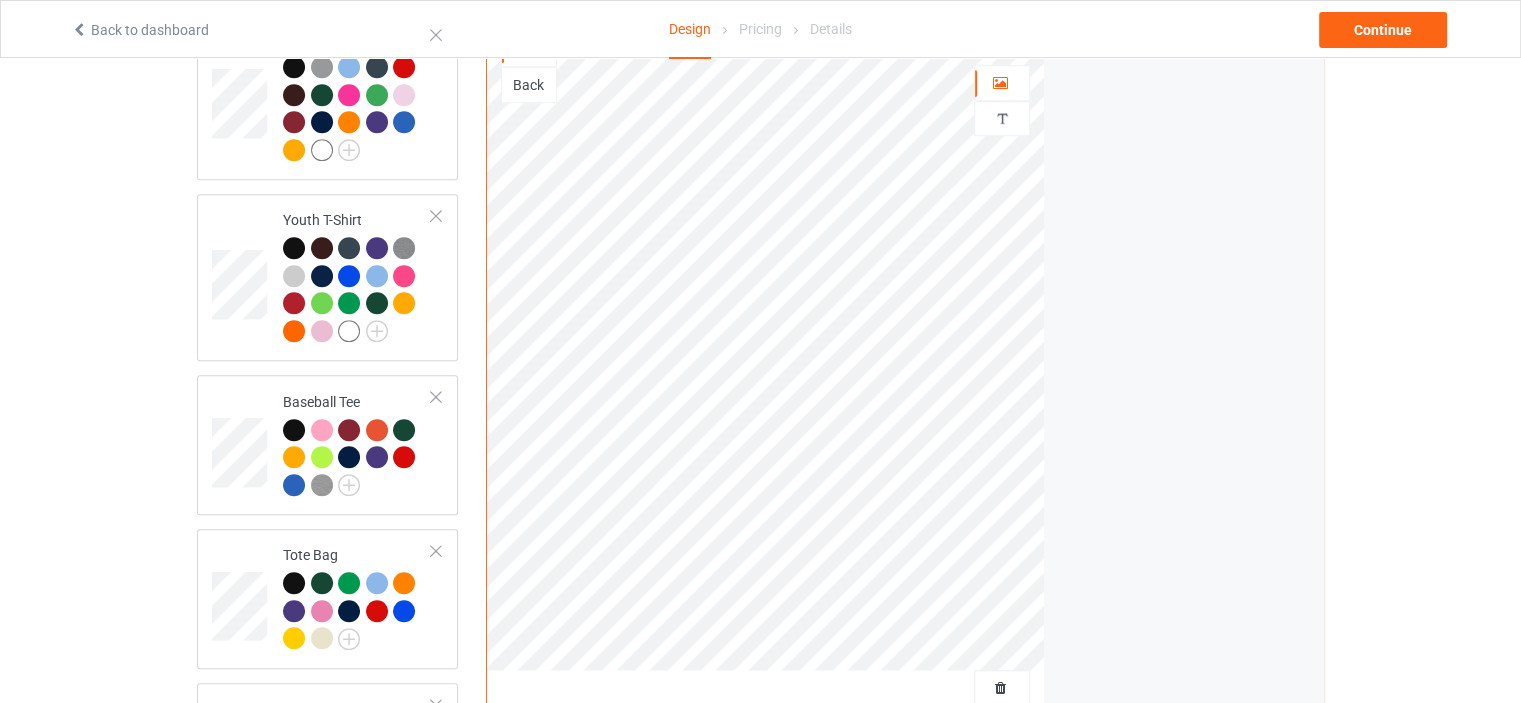 scroll, scrollTop: 1858, scrollLeft: 0, axis: vertical 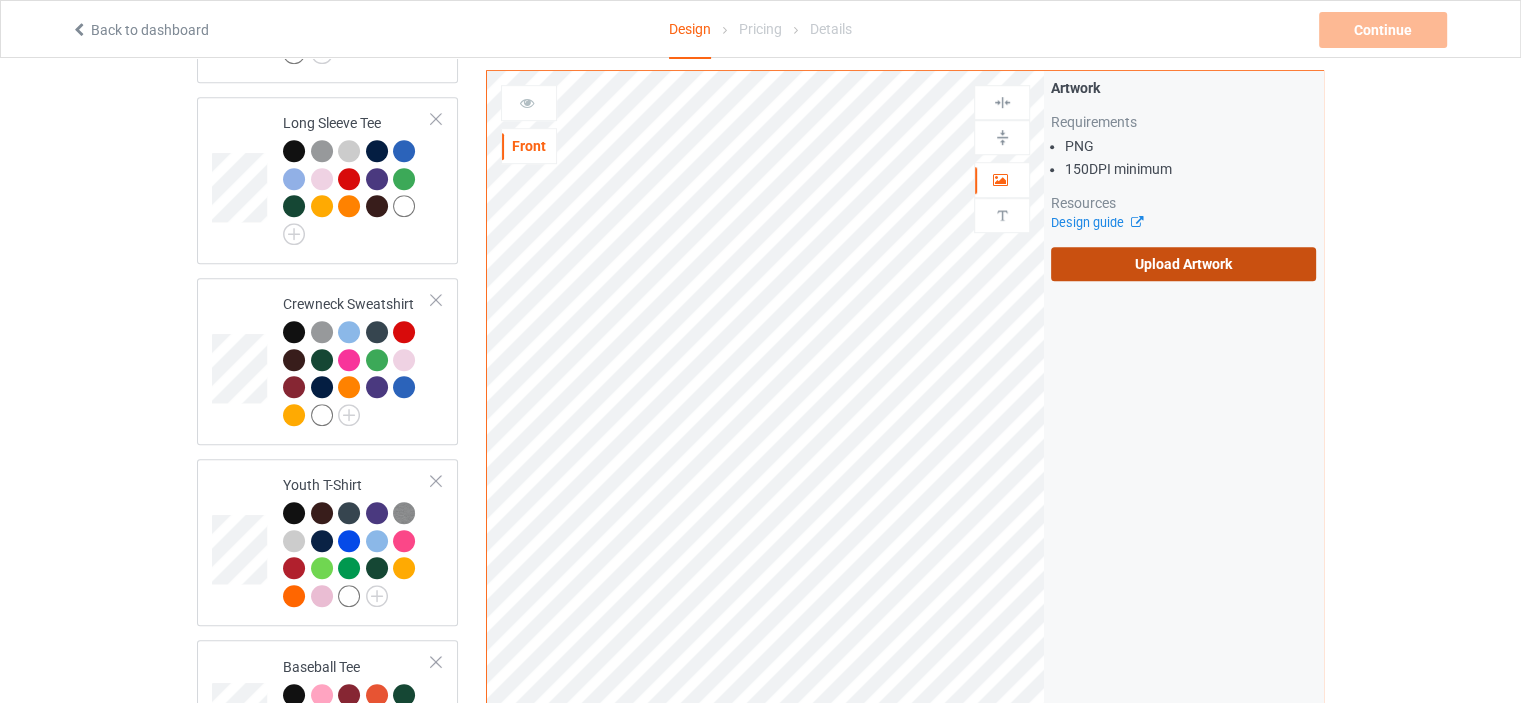 click on "Upload Artwork" at bounding box center (1183, 264) 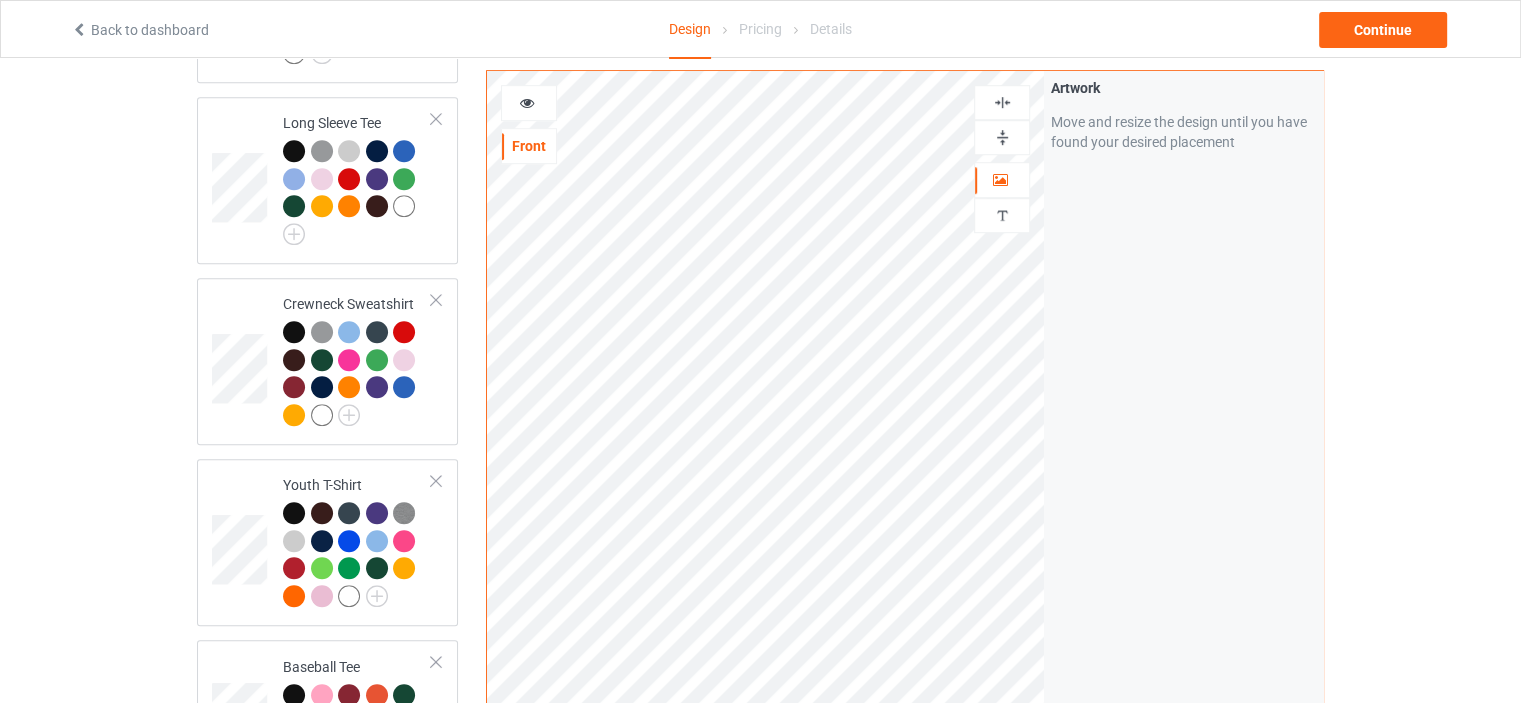 click at bounding box center [1002, 102] 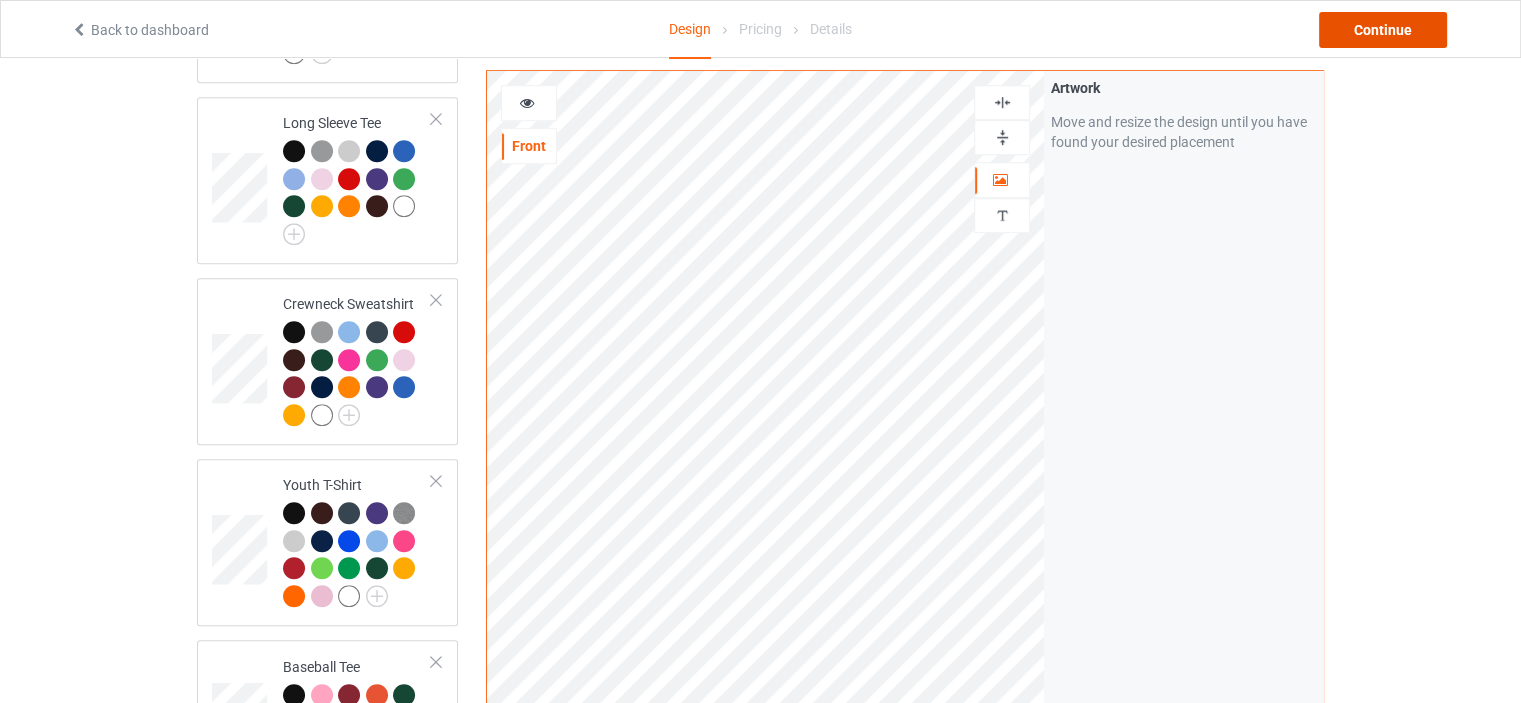 click on "Continue" at bounding box center (1383, 30) 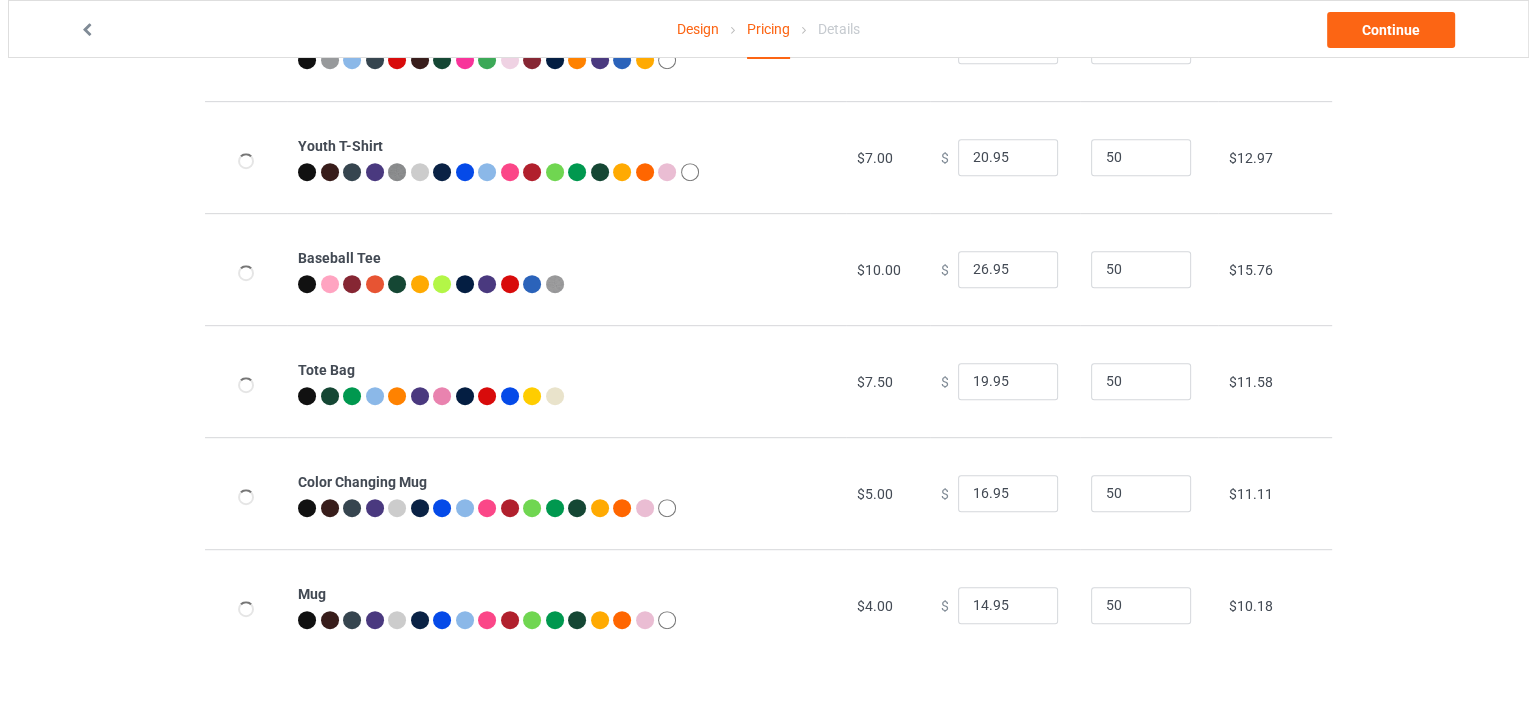 scroll, scrollTop: 0, scrollLeft: 0, axis: both 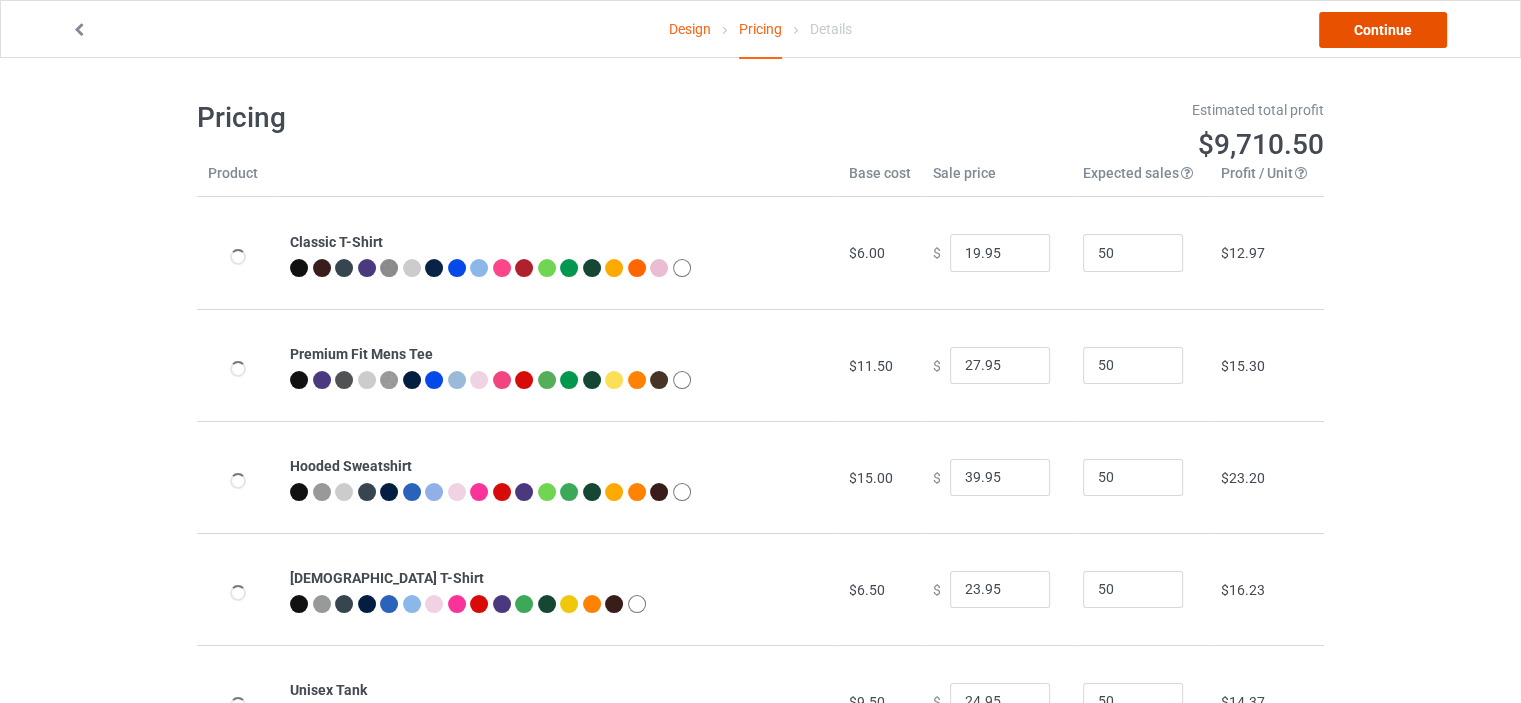 click on "Continue" at bounding box center [1383, 30] 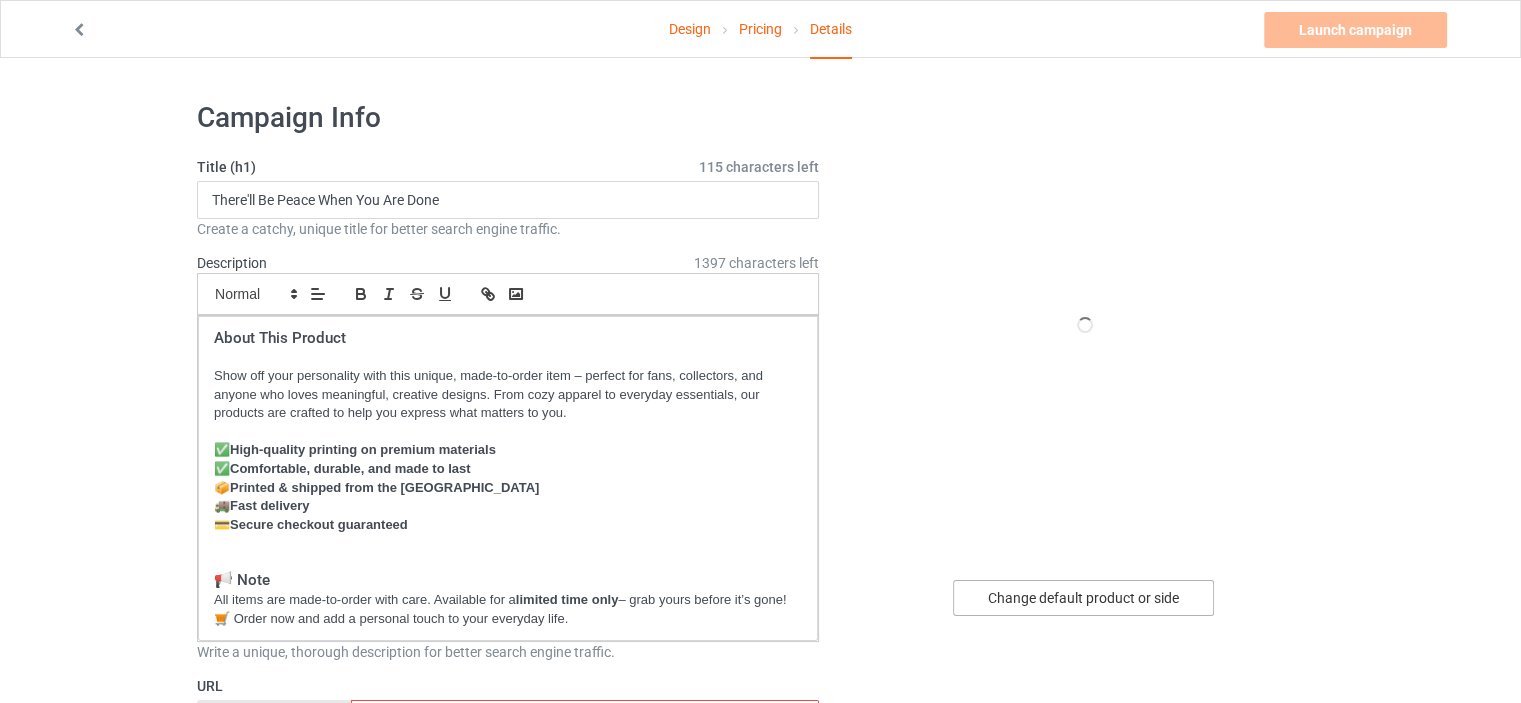 click on "Change default product or side" at bounding box center (1083, 598) 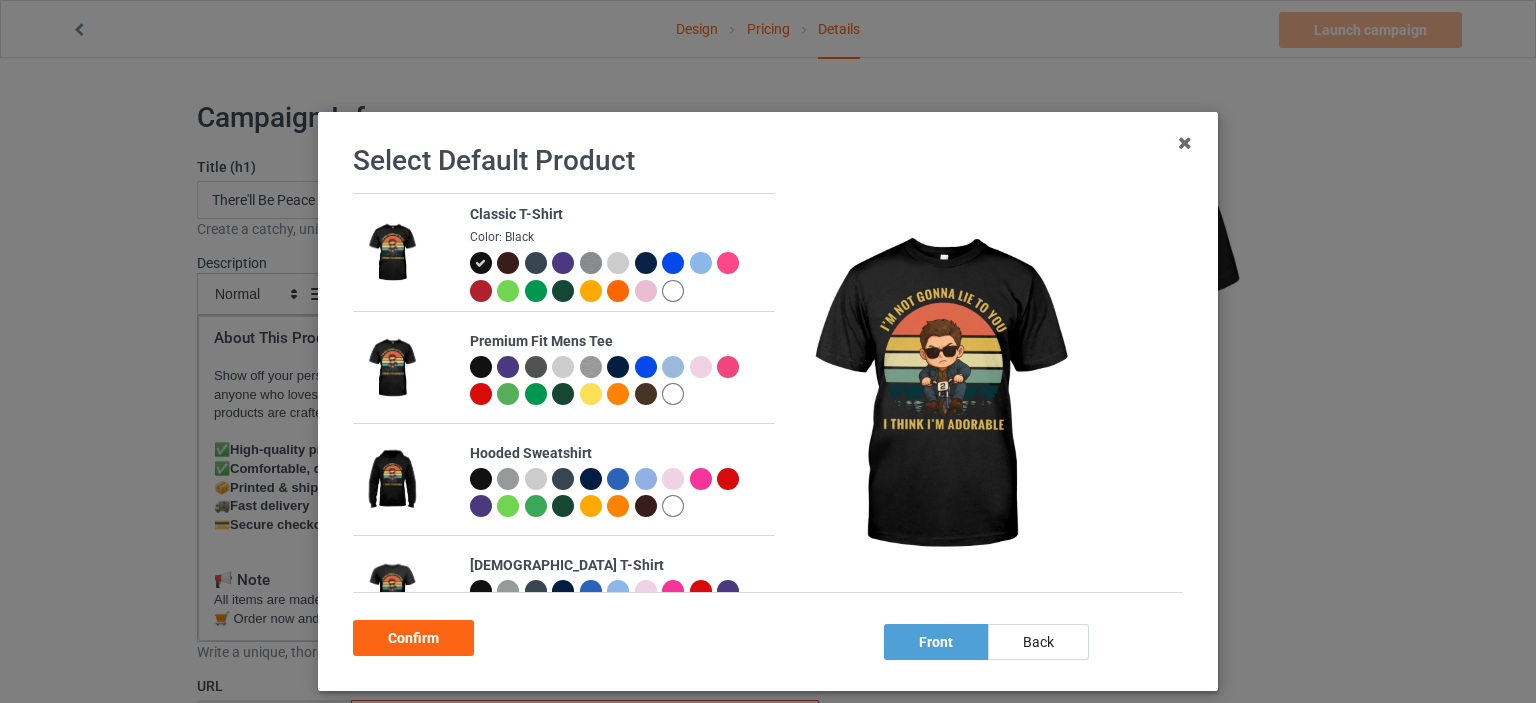 scroll, scrollTop: 200, scrollLeft: 0, axis: vertical 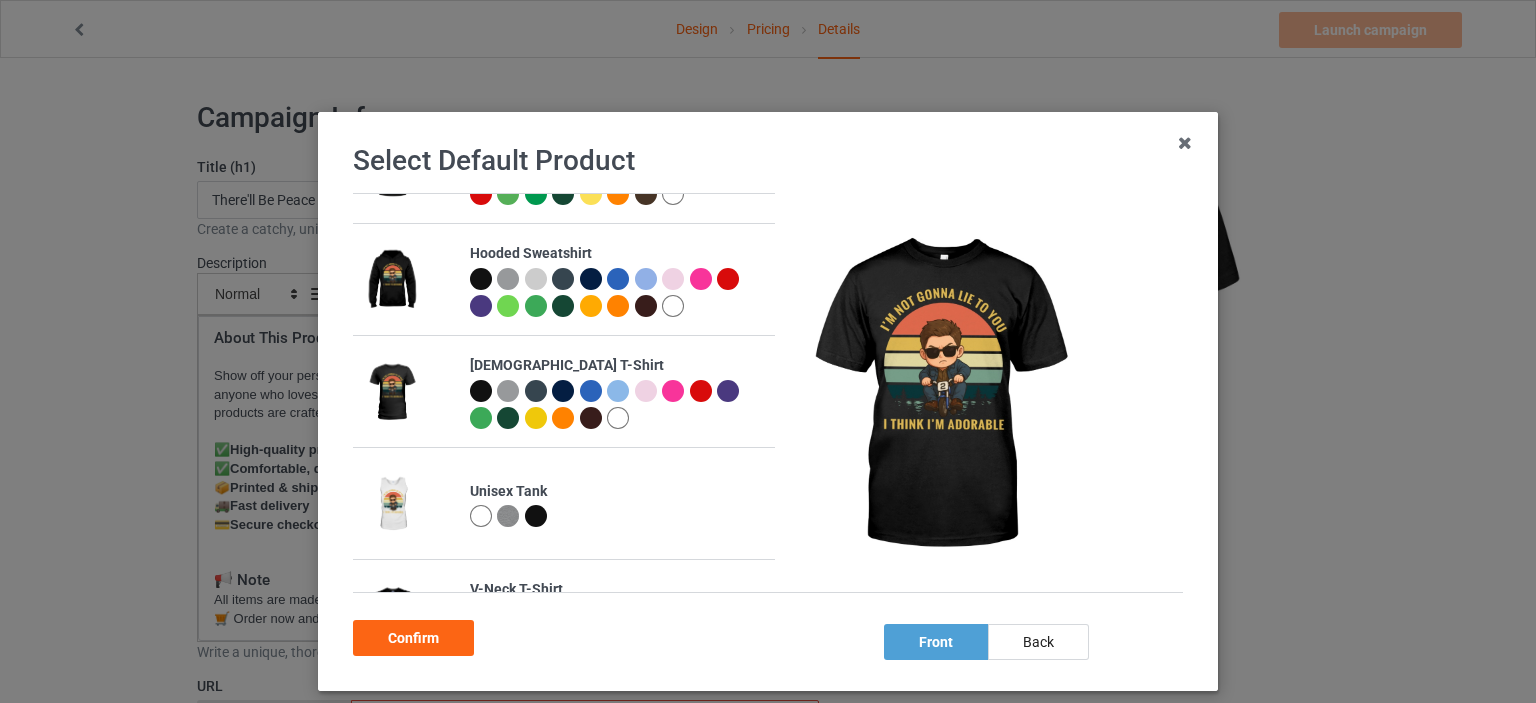 click at bounding box center [481, 391] 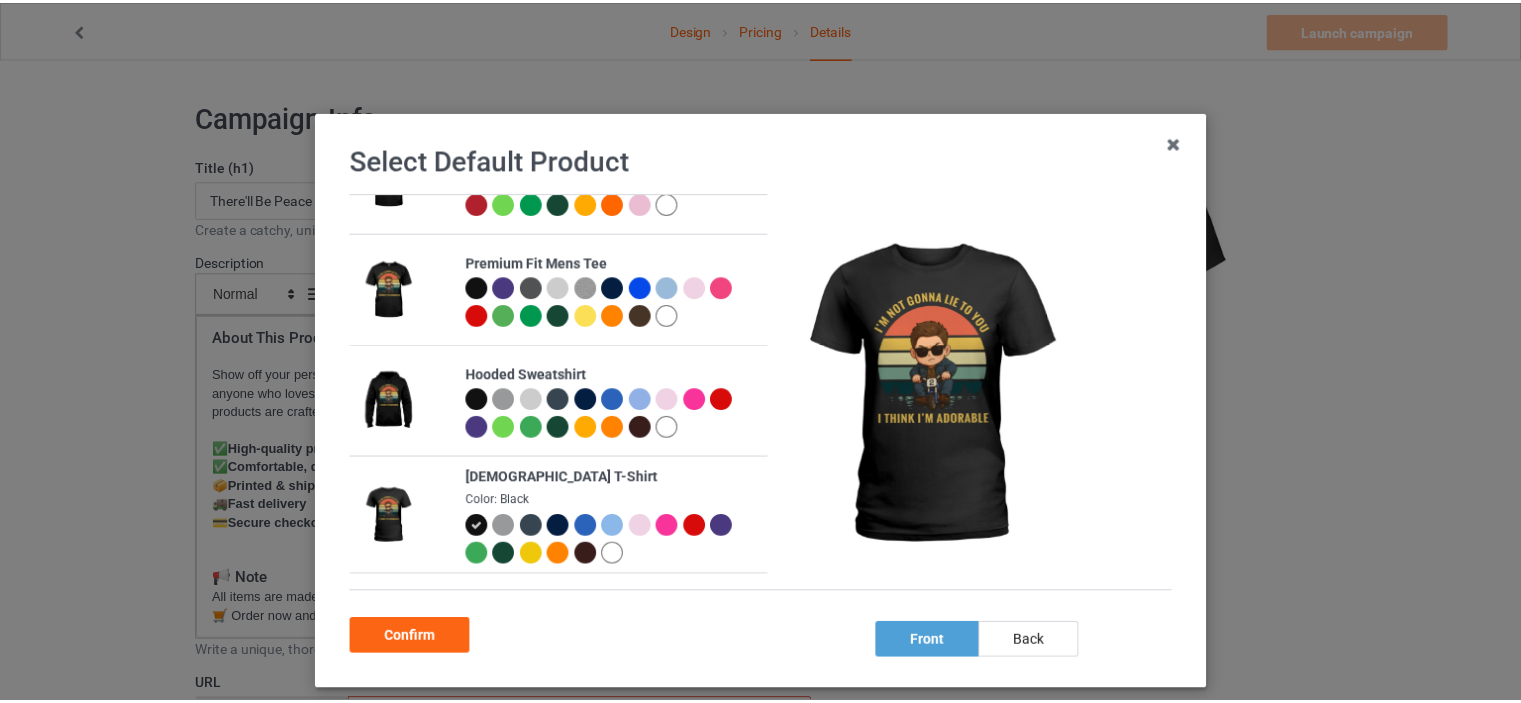 scroll, scrollTop: 0, scrollLeft: 0, axis: both 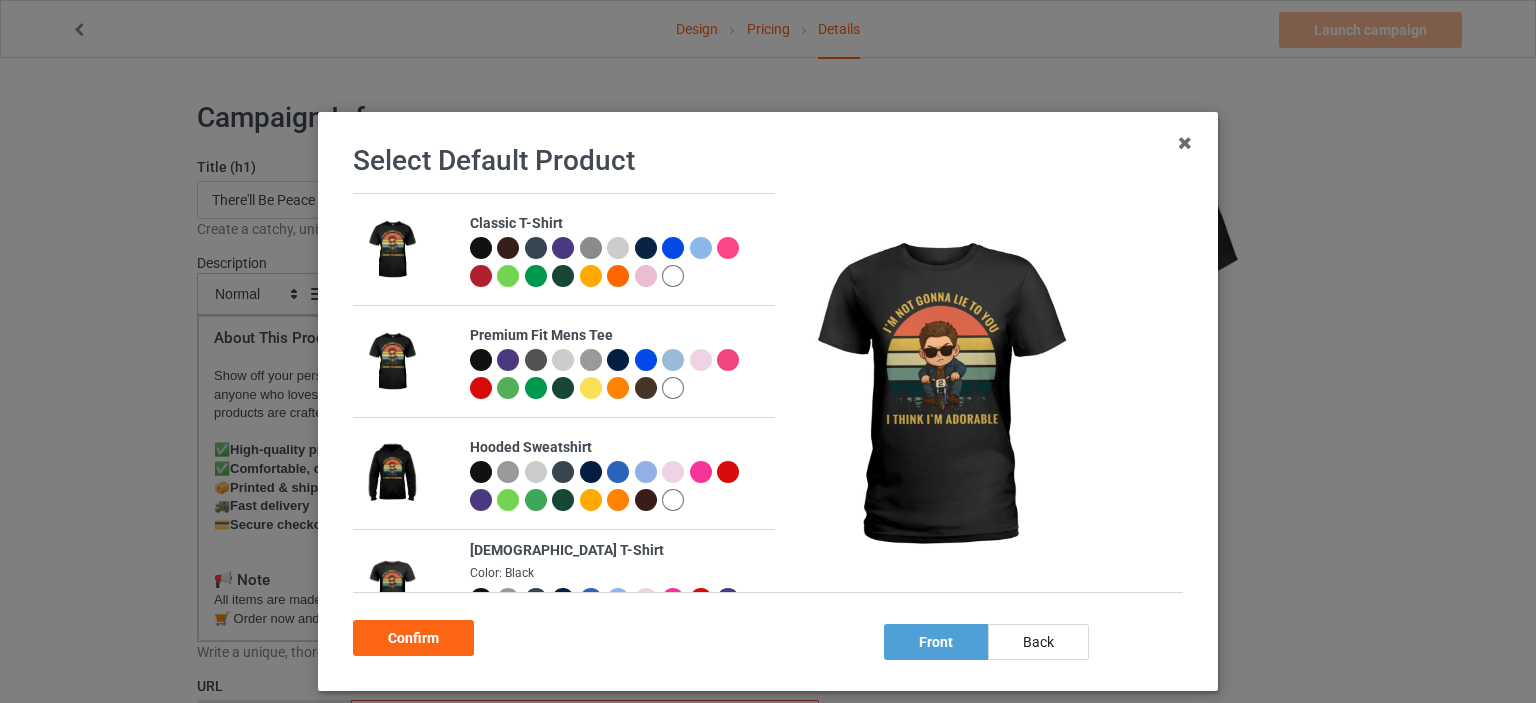 click at bounding box center (481, 248) 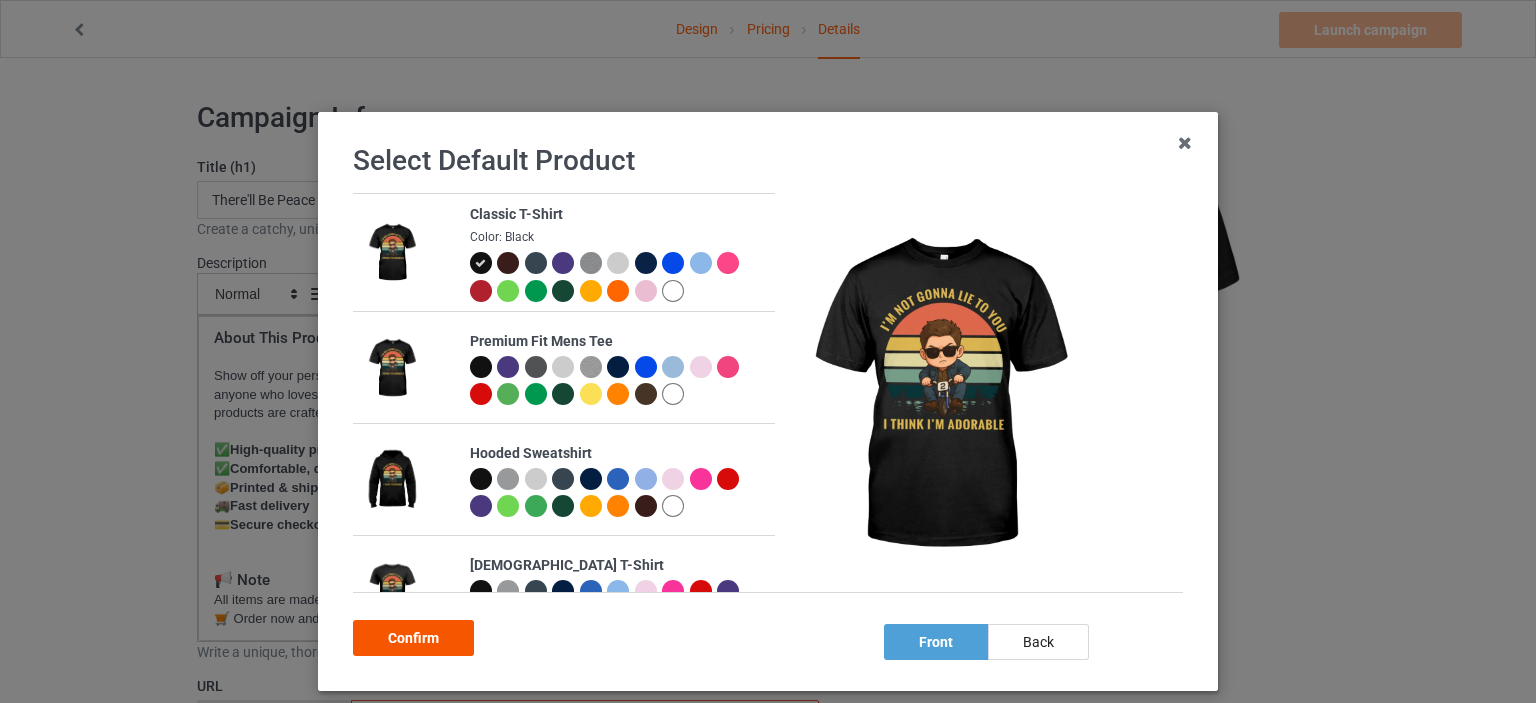 click on "Confirm" at bounding box center (413, 638) 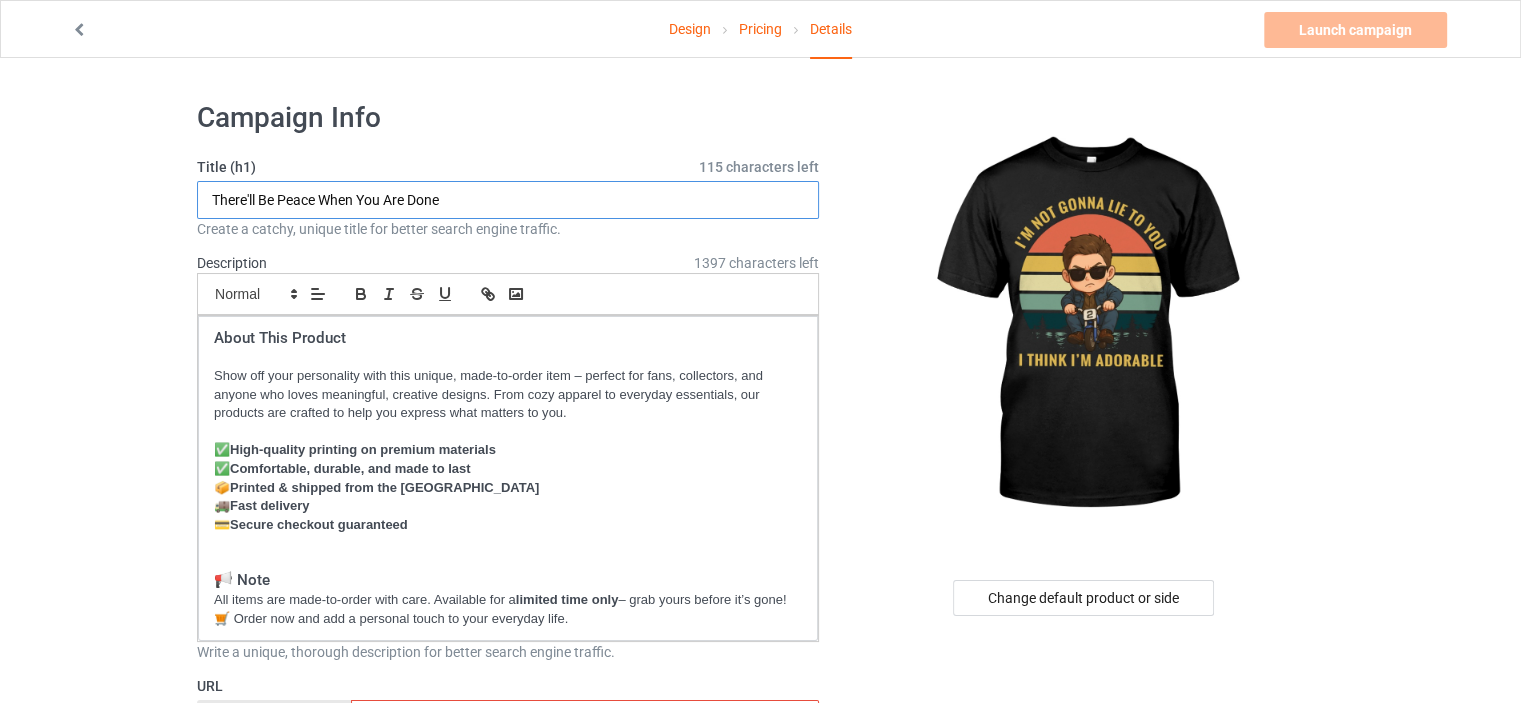 drag, startPoint x: 505, startPoint y: 201, endPoint x: 200, endPoint y: 210, distance: 305.13275 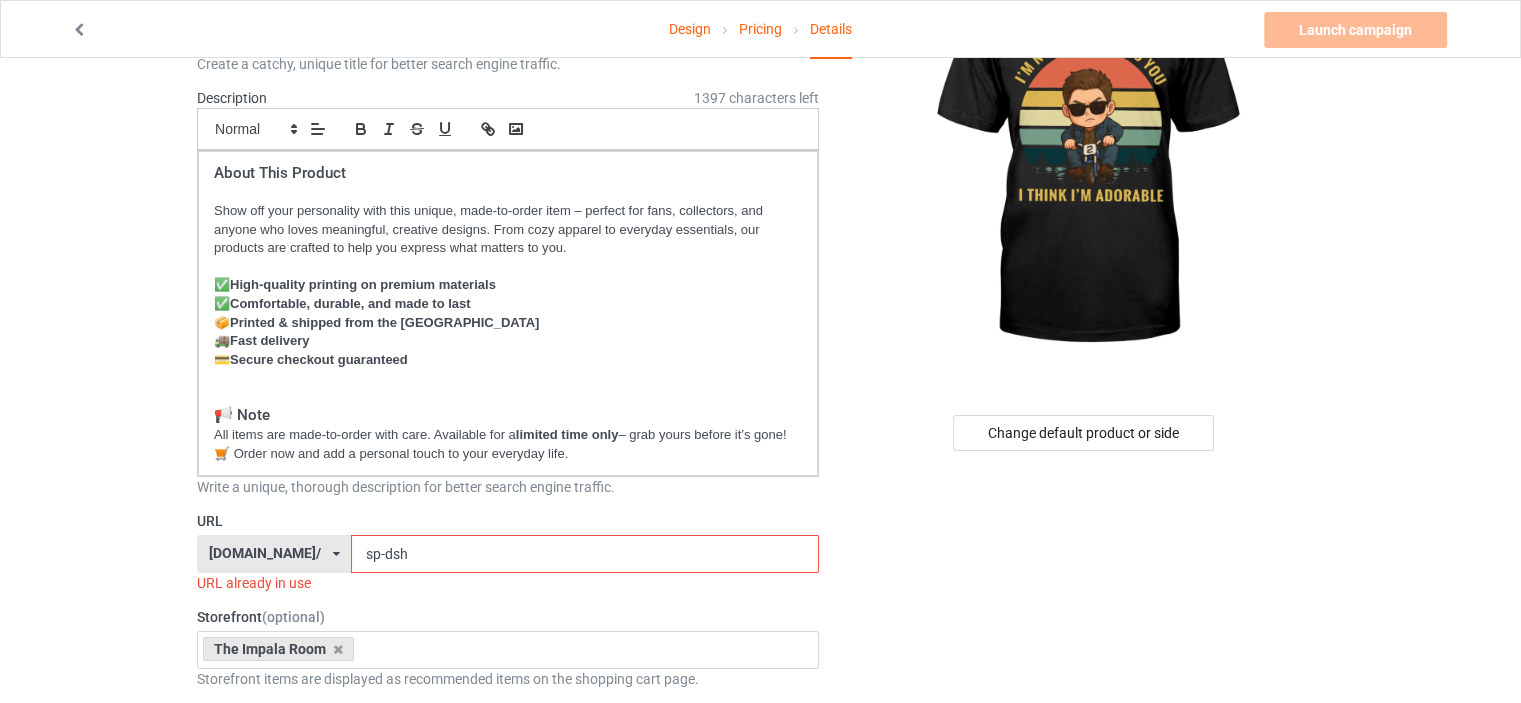 scroll, scrollTop: 200, scrollLeft: 0, axis: vertical 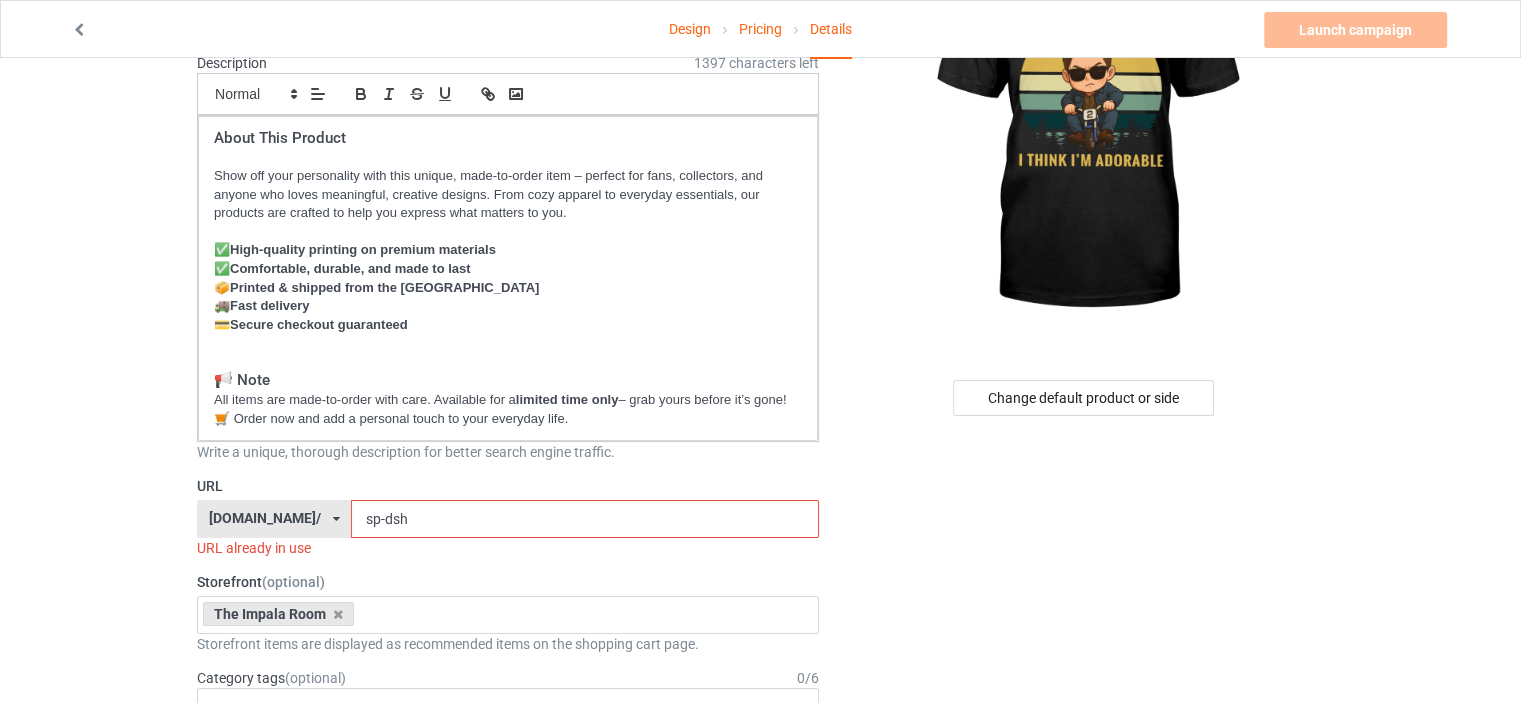 type on "I THINK I'M ADORABLE" 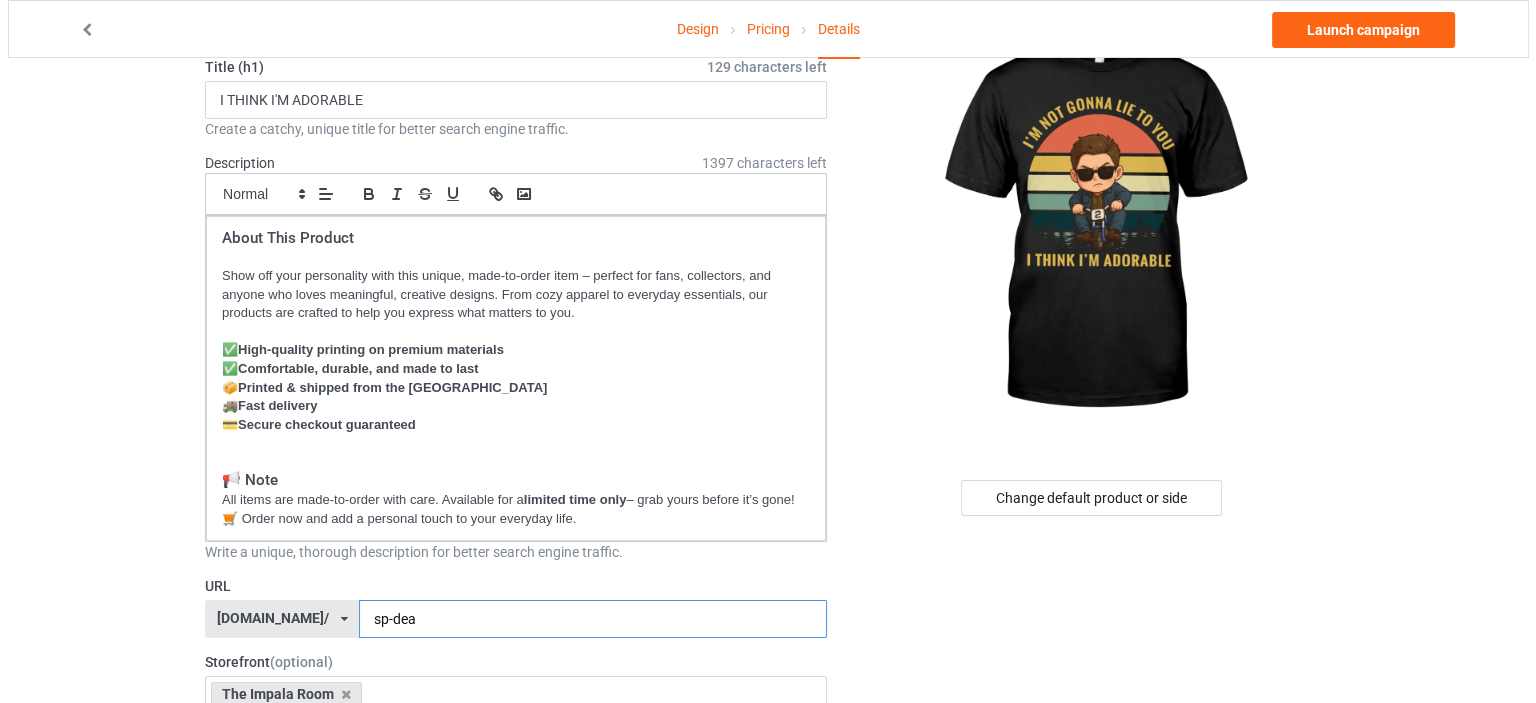 scroll, scrollTop: 0, scrollLeft: 0, axis: both 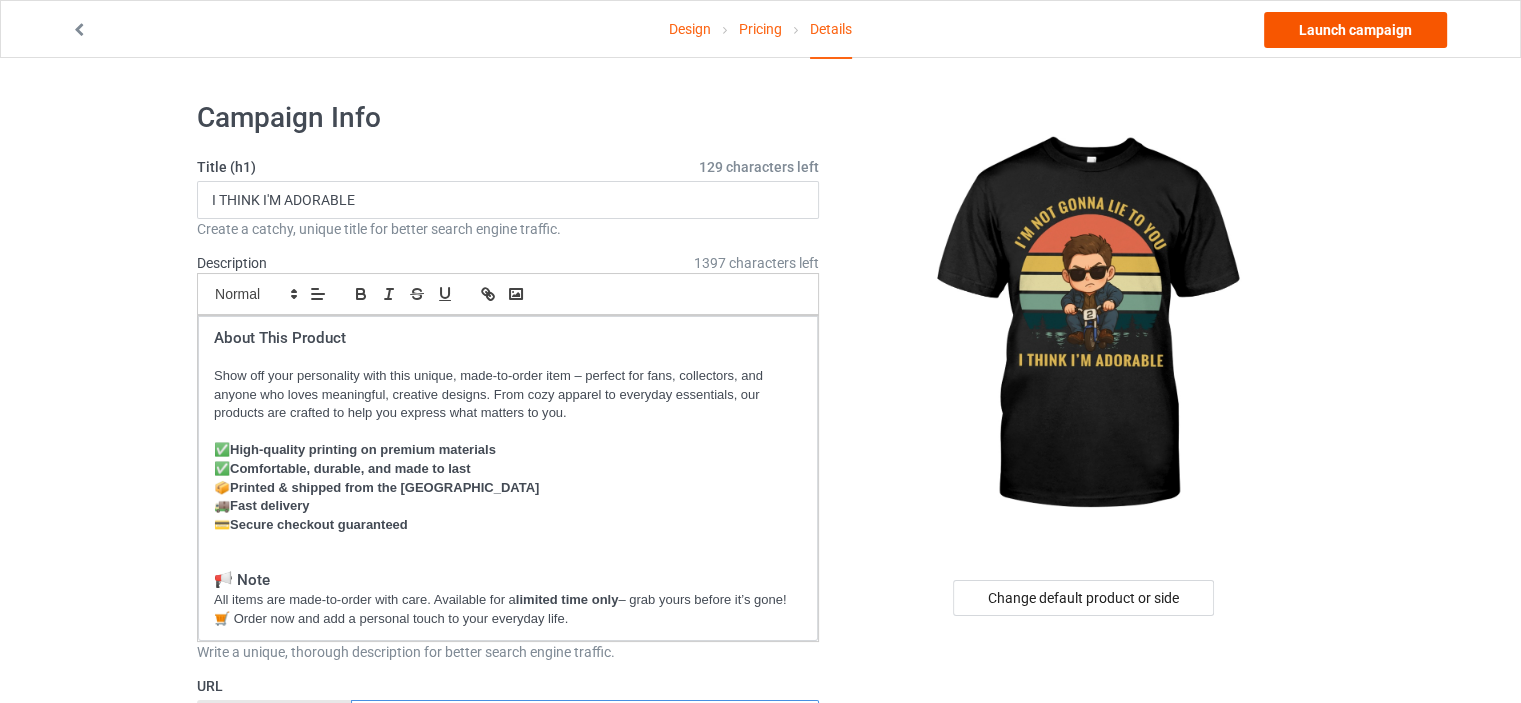 type on "sp-dea" 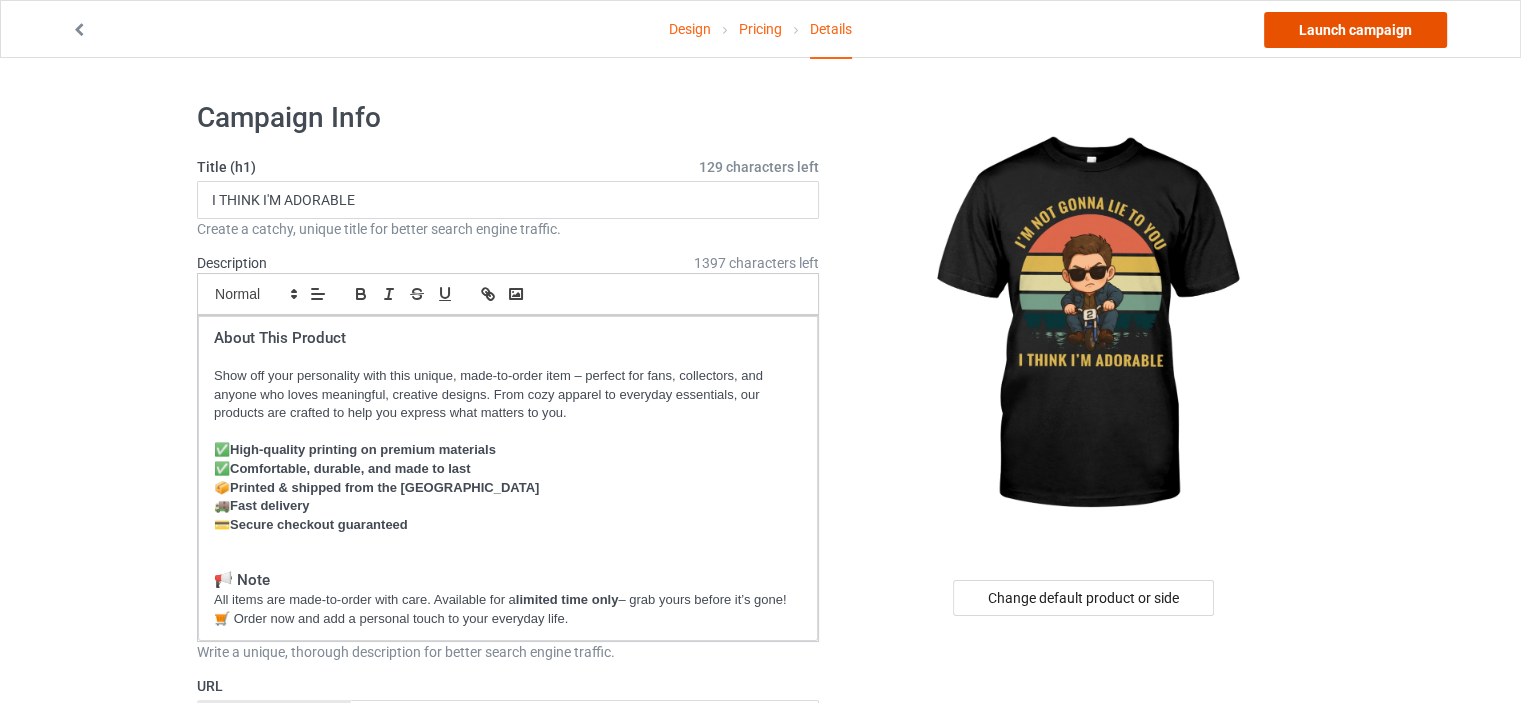 click on "Launch campaign" at bounding box center (1355, 30) 